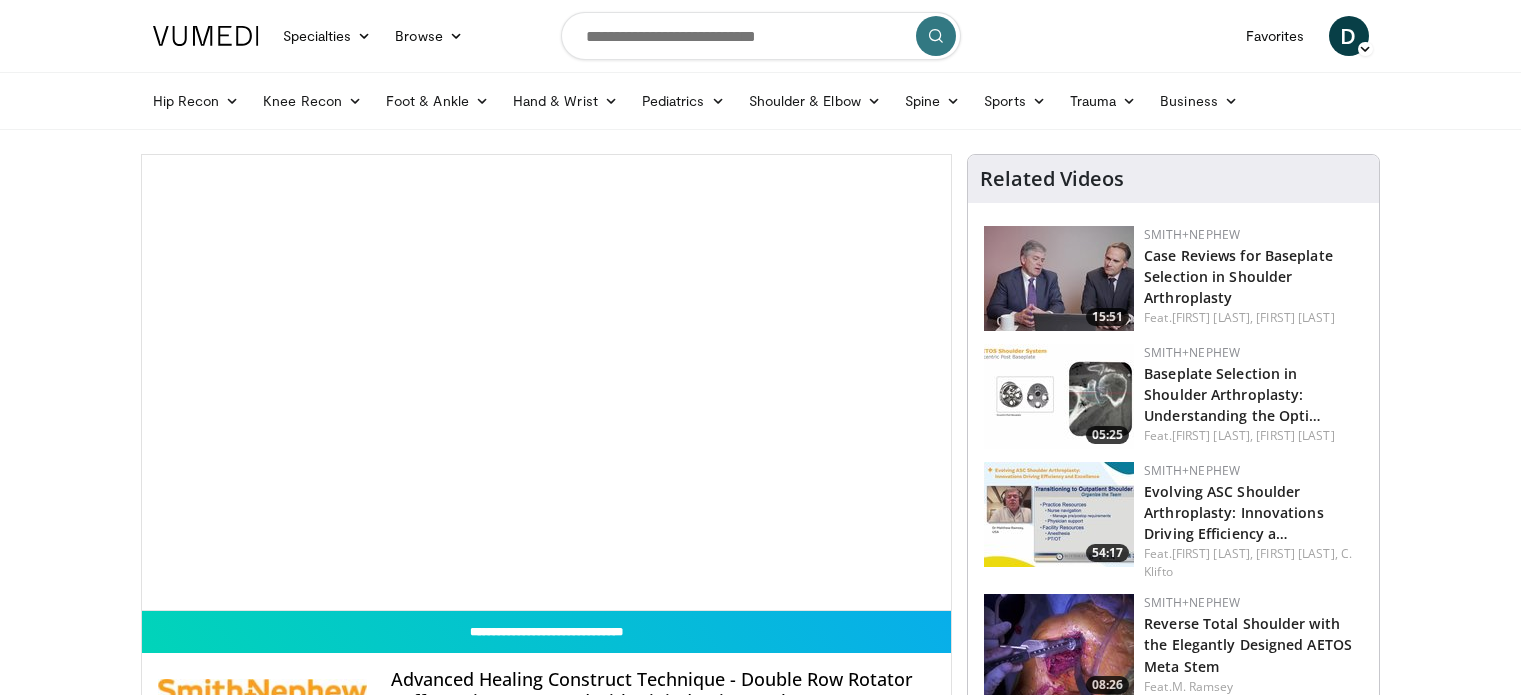 scroll, scrollTop: 0, scrollLeft: 0, axis: both 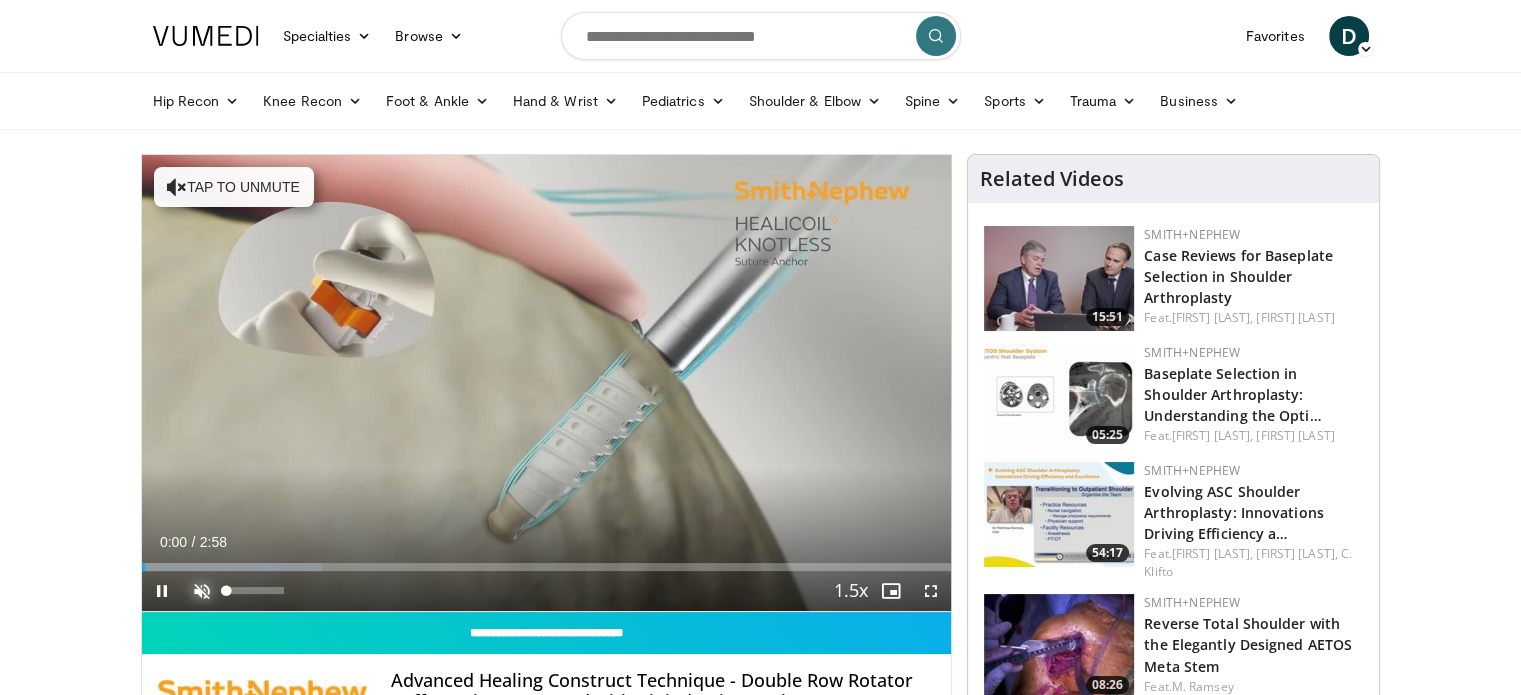click at bounding box center [202, 591] 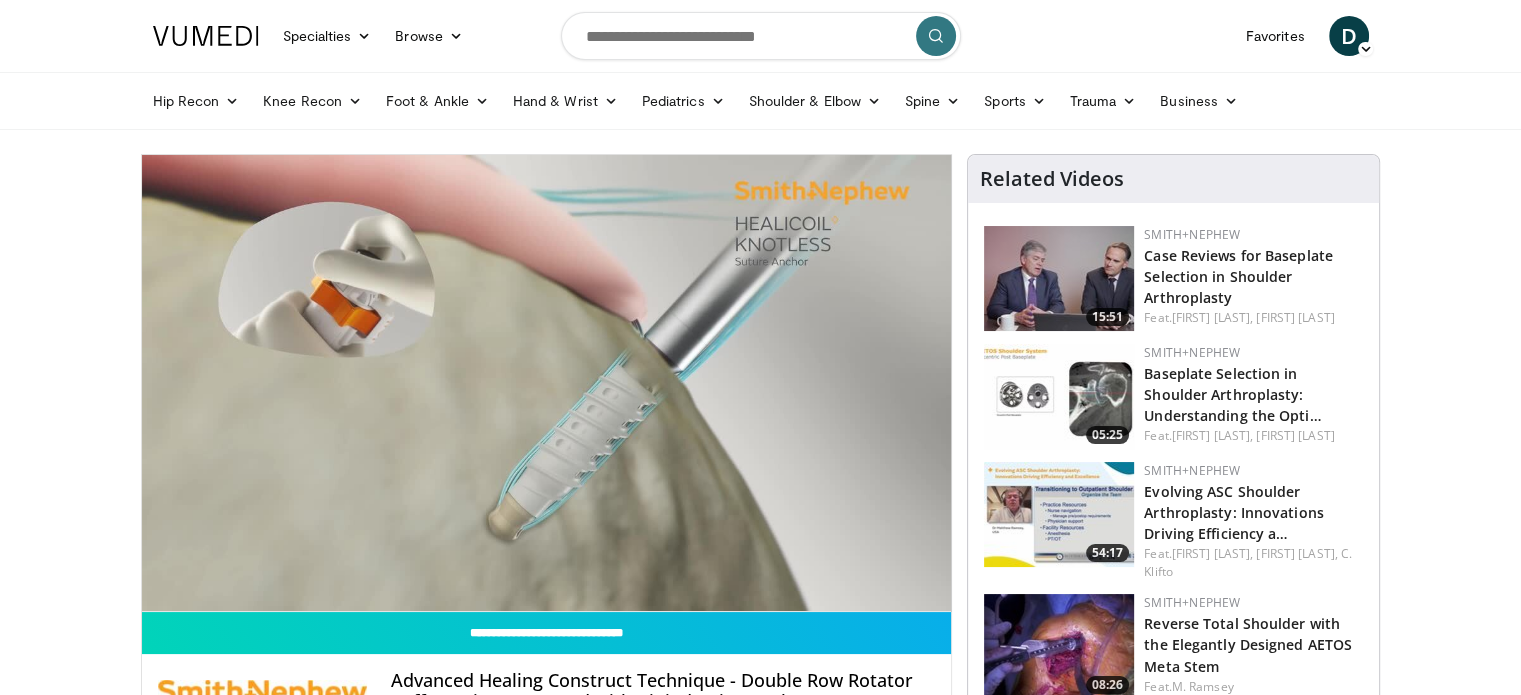 click on "Specialties
Adult & Family Medicine
Allergy, Asthma, Immunology
Anesthesiology
Cardiology
Dental
Dermatology
Endocrinology
Gastroenterology & Hepatology
General Surgery
Hematology & Oncology
Infectious Disease
Nephrology
Neurology
Neurosurgery
Obstetrics & Gynecology
Ophthalmology
Oral Maxillofacial
Orthopaedics
Otolaryngology
Pediatrics
Plastic Surgery
Podiatry
Psychiatry
Pulmonology
Radiation Oncology
Radiology
Rheumatology
Urology" at bounding box center (760, 1465) 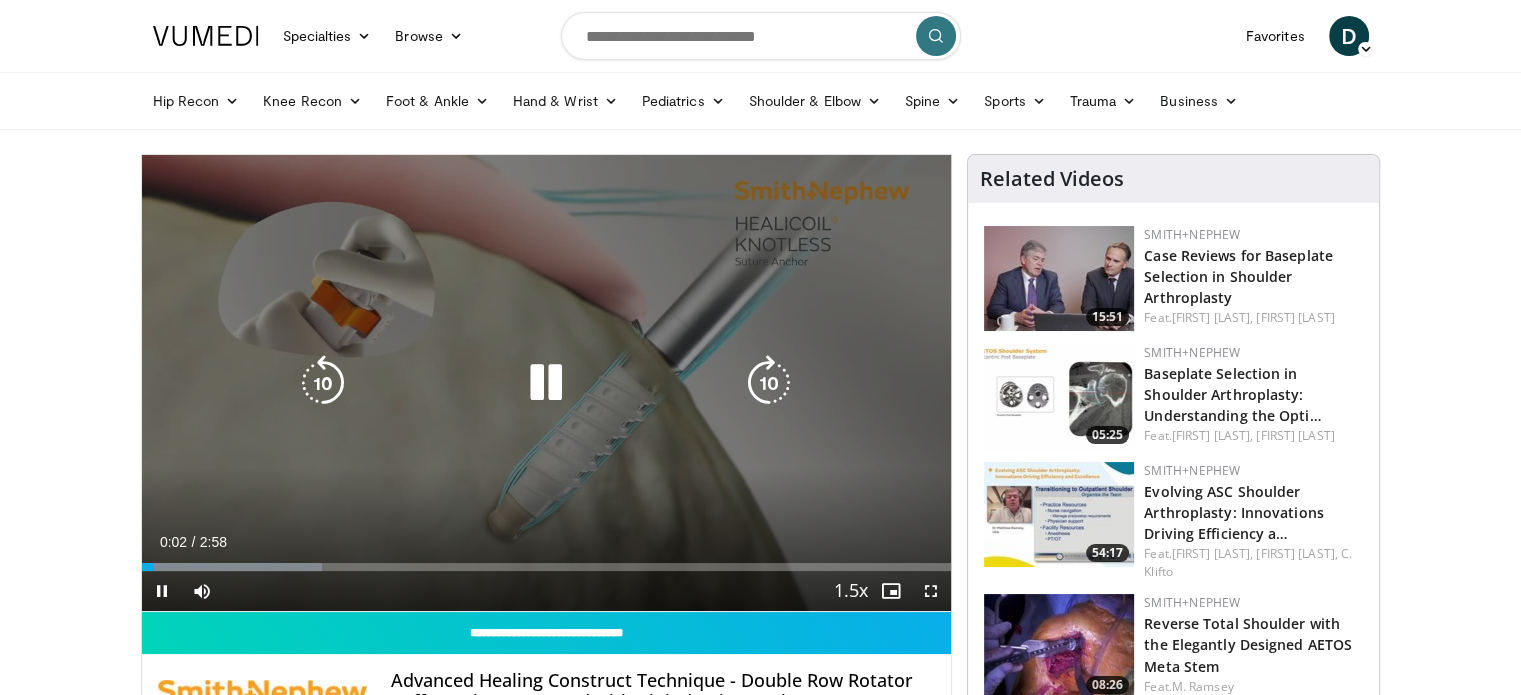 click on "10 seconds
Tap to unmute" at bounding box center (547, 383) 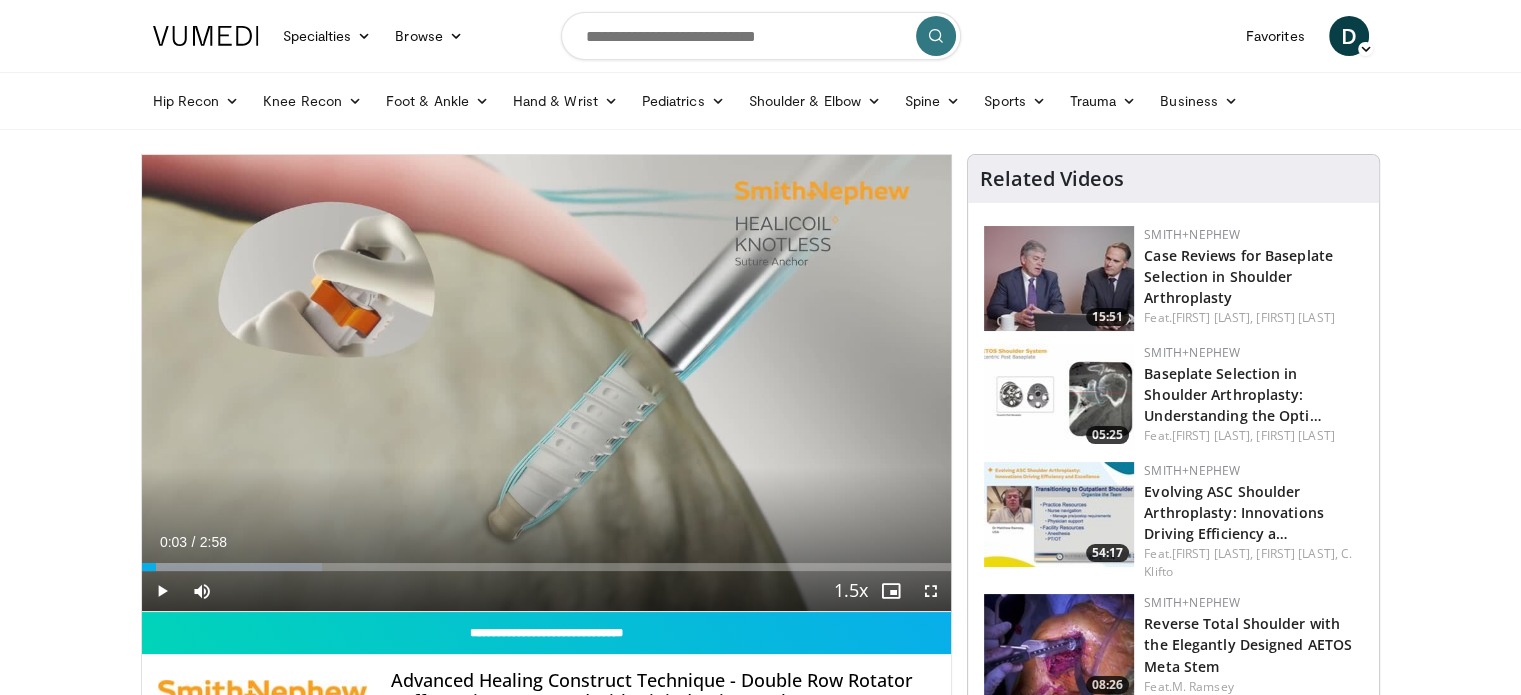 click on "10 seconds
Tap to unmute" at bounding box center [547, 383] 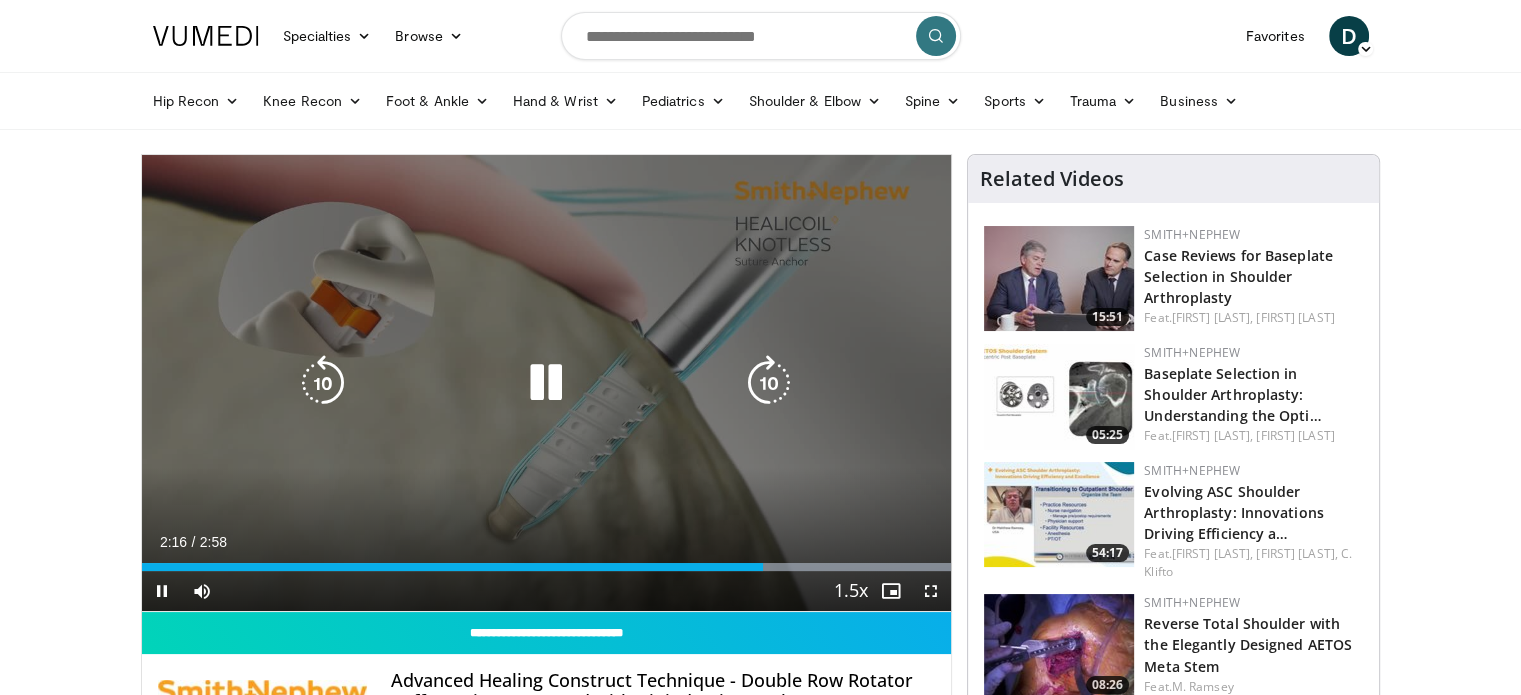 click on "20 seconds
Tap to unmute" at bounding box center (547, 383) 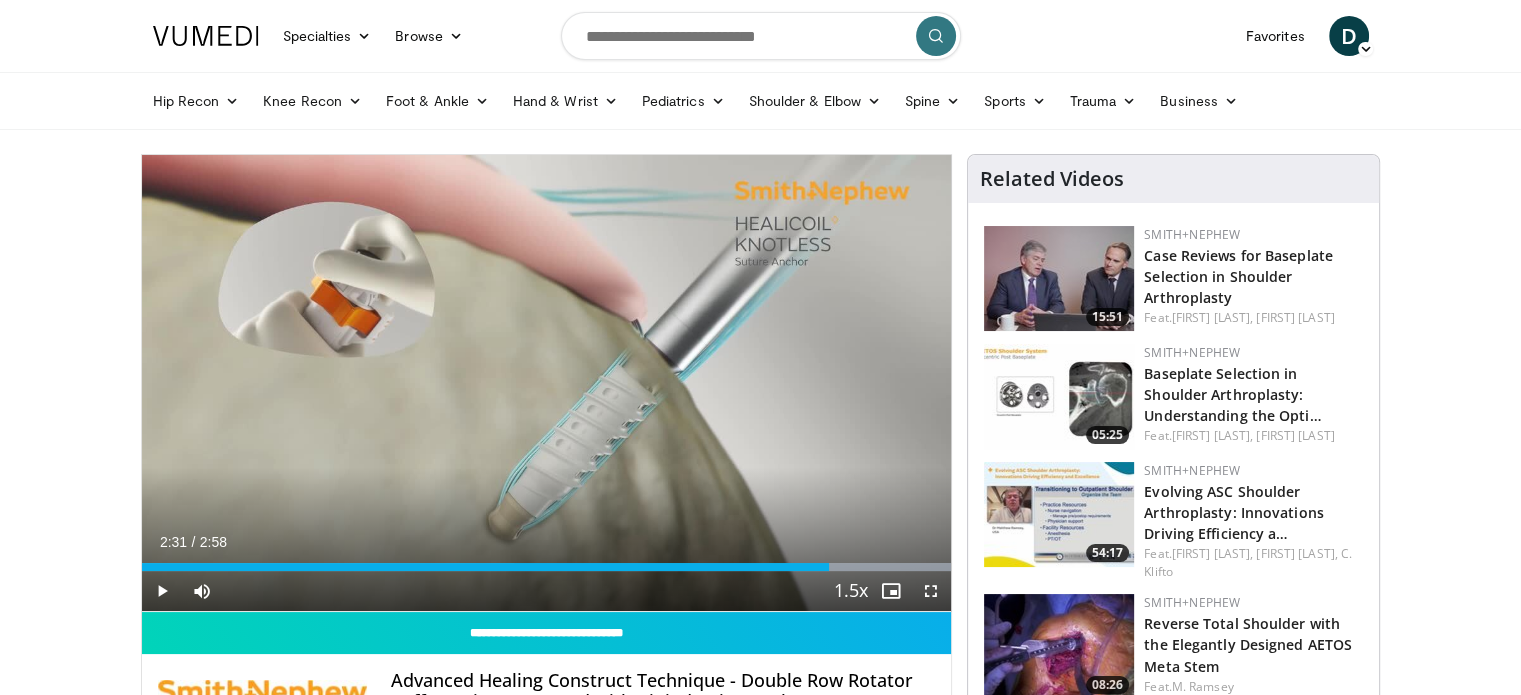 click on "Specialties
Adult & Family Medicine
Allergy, Asthma, Immunology
Anesthesiology
Cardiology
Dental
Dermatology
Endocrinology
Gastroenterology & Hepatology
General Surgery
Hematology & Oncology
Infectious Disease
Nephrology
Neurology
Neurosurgery
Obstetrics & Gynecology
Ophthalmology
Oral Maxillofacial
Orthopaedics
Otolaryngology
Pediatrics
Plastic Surgery
Podiatry
Psychiatry
Pulmonology
Radiation Oncology
Radiology
Rheumatology
Urology" at bounding box center (760, 1465) 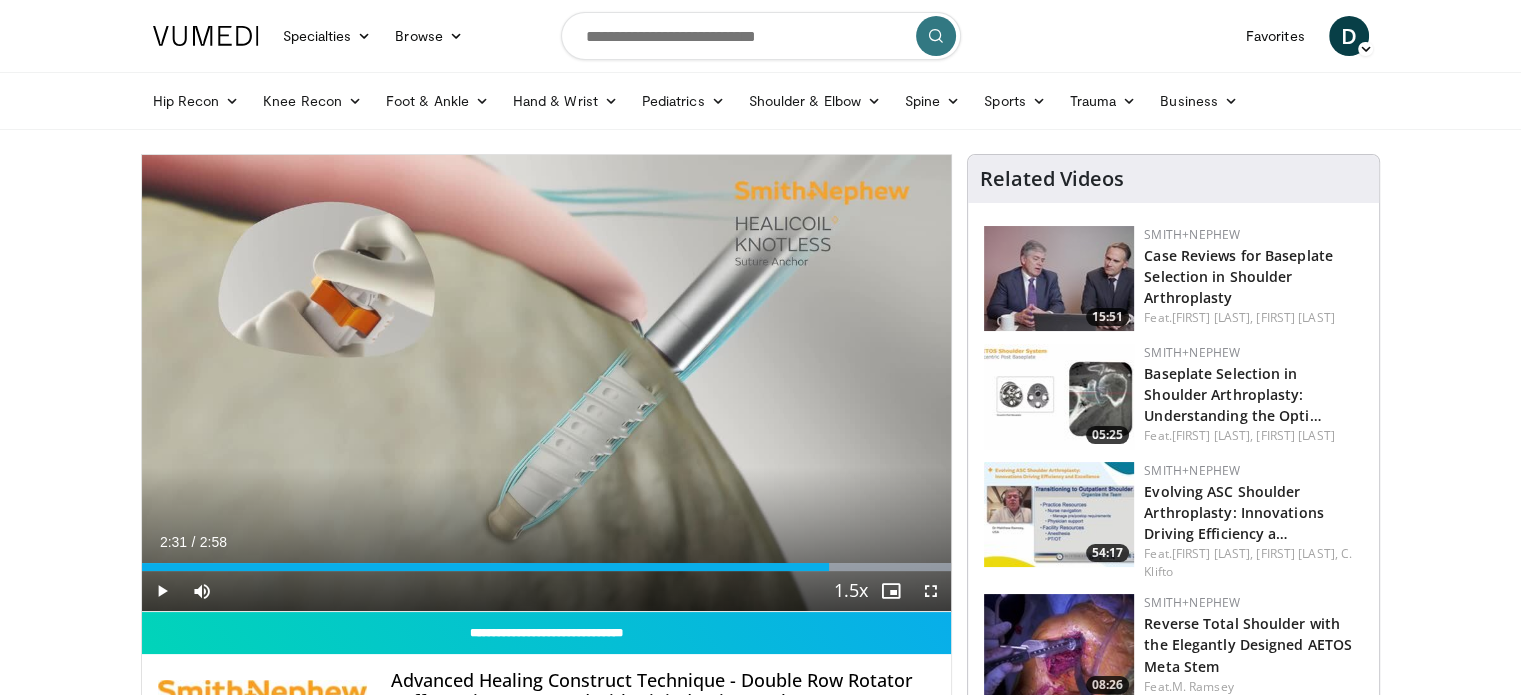 click on "Specialties
Adult & Family Medicine
Allergy, Asthma, Immunology
Anesthesiology
Cardiology
Dental
Dermatology
Endocrinology
Gastroenterology & Hepatology
General Surgery
Hematology & Oncology
Infectious Disease
Nephrology
Neurology
Neurosurgery
Obstetrics & Gynecology
Ophthalmology
Oral Maxillofacial
Orthopaedics
Otolaryngology
Pediatrics
Plastic Surgery
Podiatry
Psychiatry
Pulmonology
Radiation Oncology
Radiology
Rheumatology
Urology" at bounding box center [760, 1465] 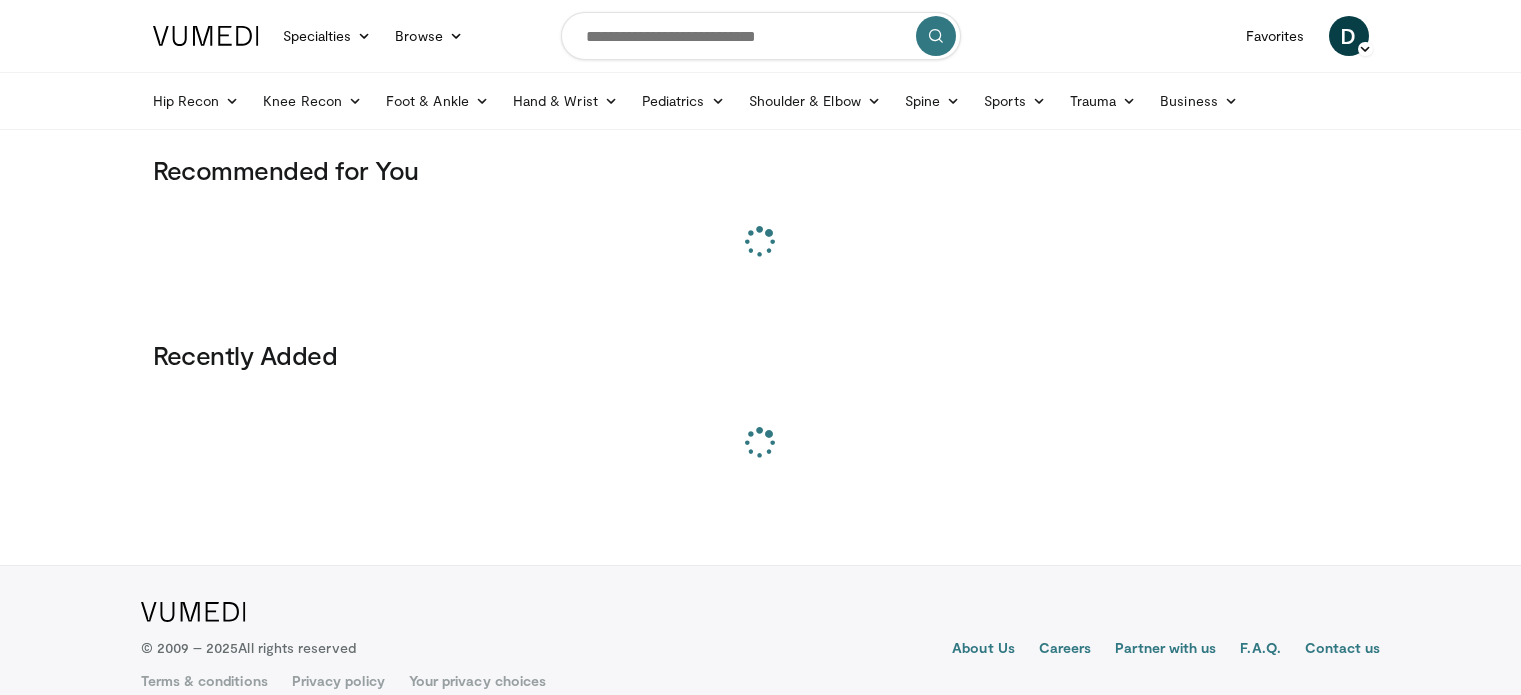scroll, scrollTop: 0, scrollLeft: 0, axis: both 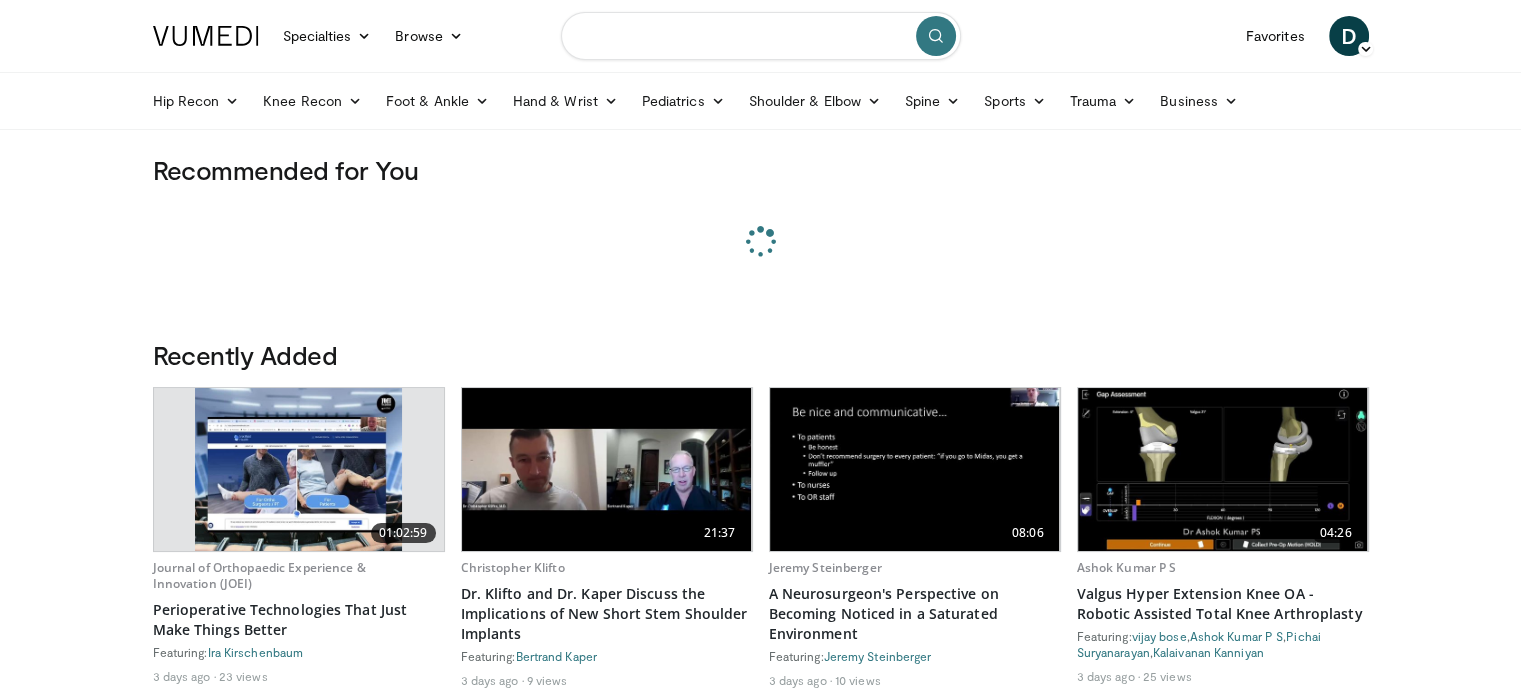 click at bounding box center (761, 36) 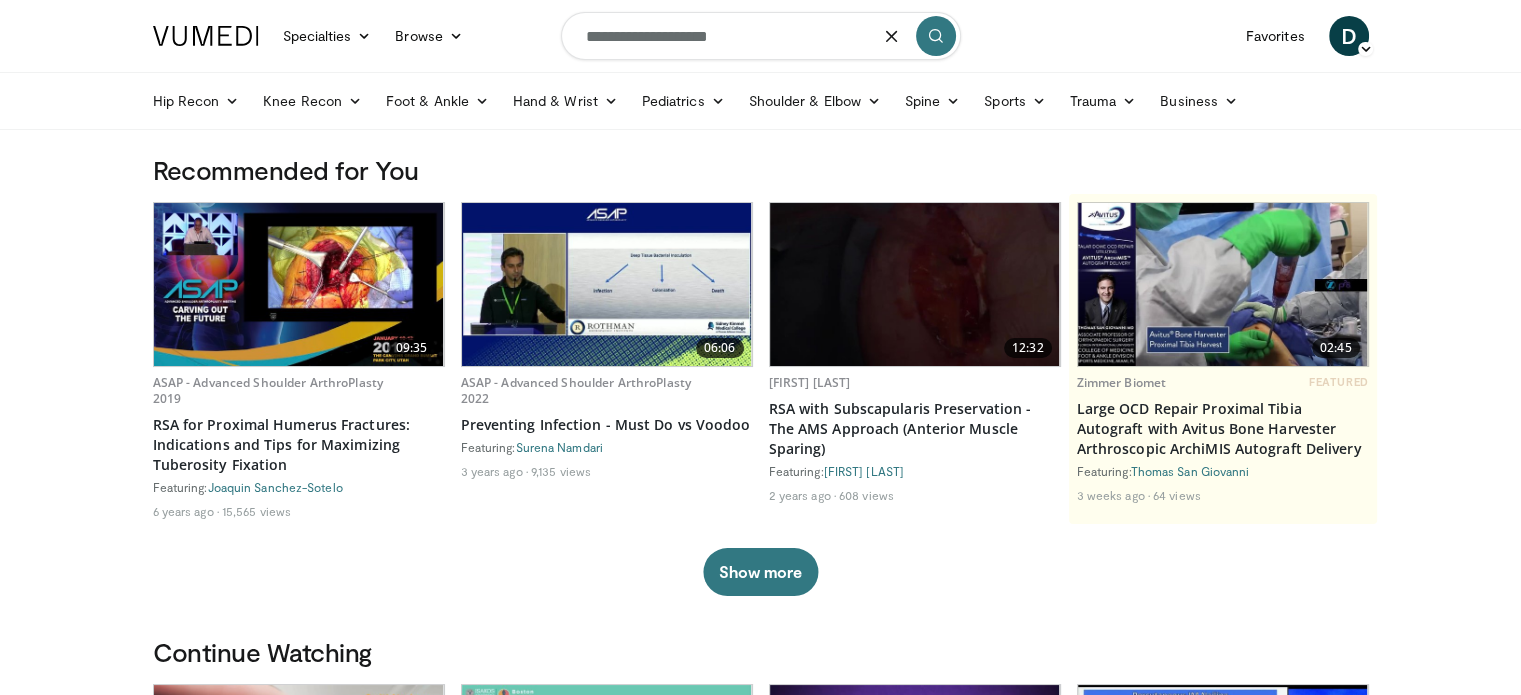 type on "**********" 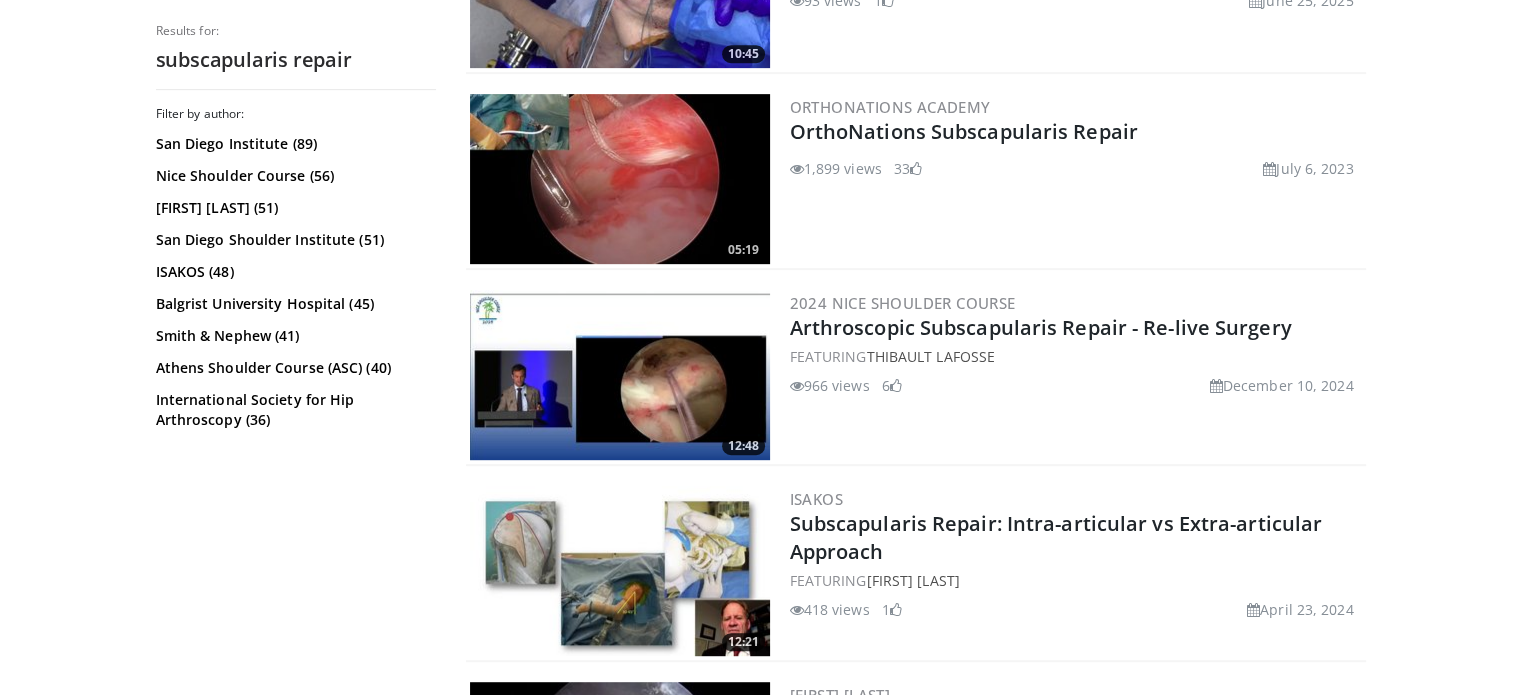 scroll, scrollTop: 916, scrollLeft: 0, axis: vertical 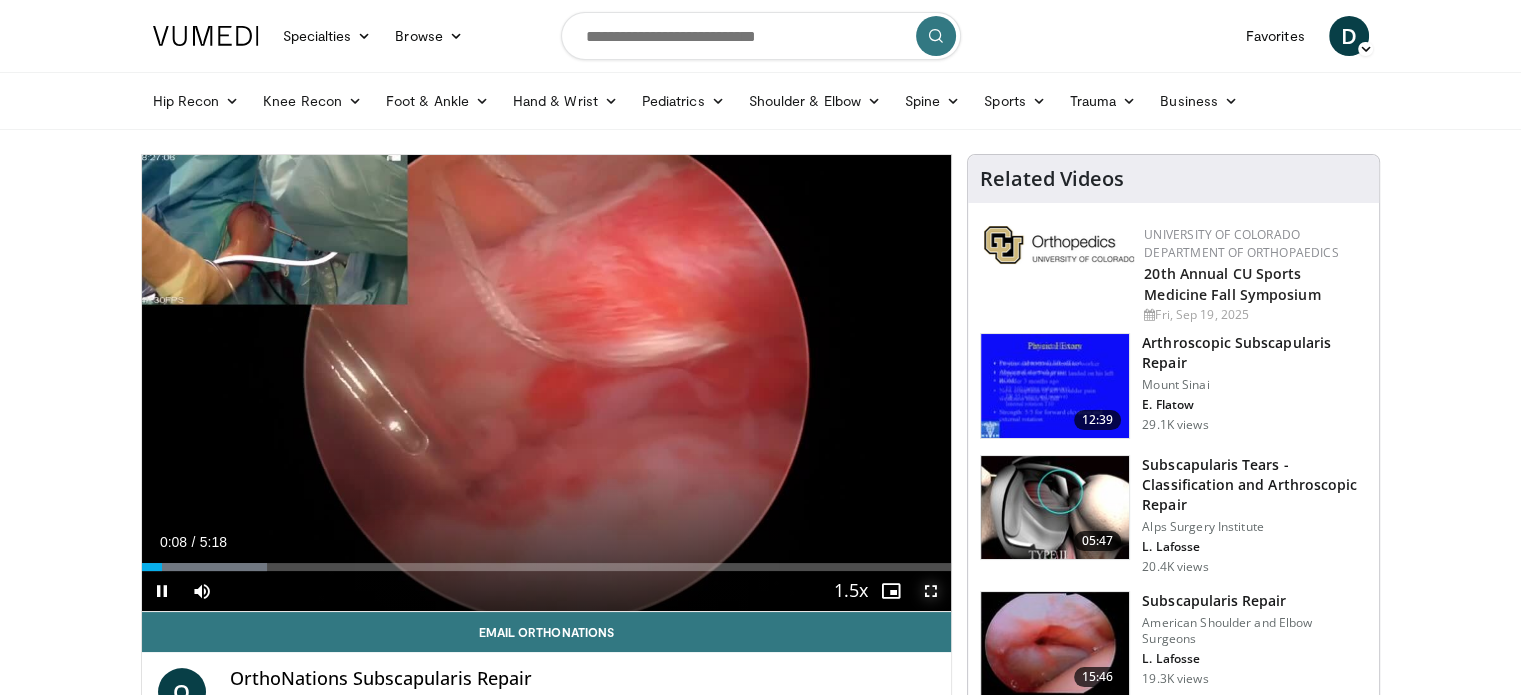 click at bounding box center (931, 591) 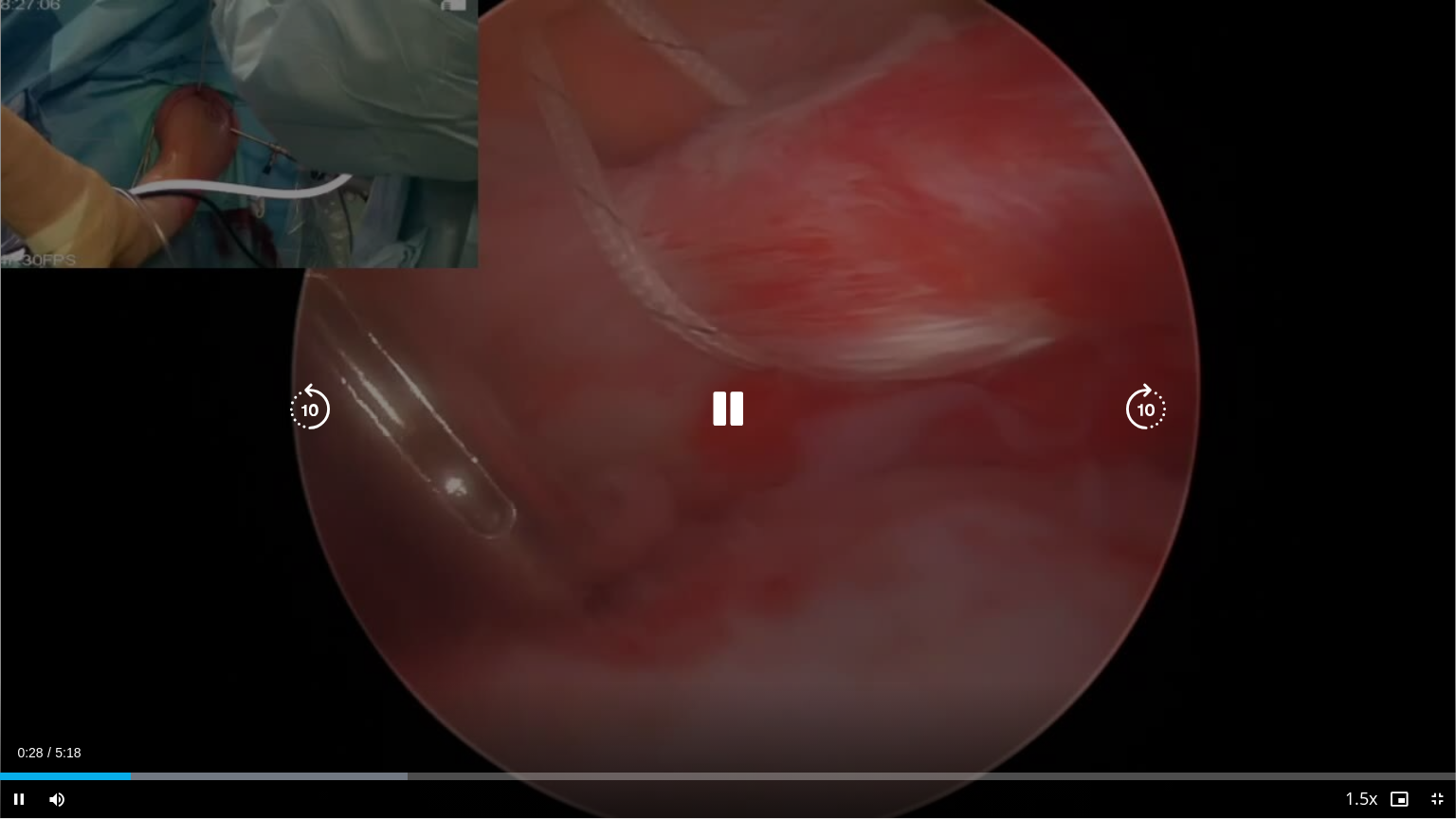 click at bounding box center [728, 410] 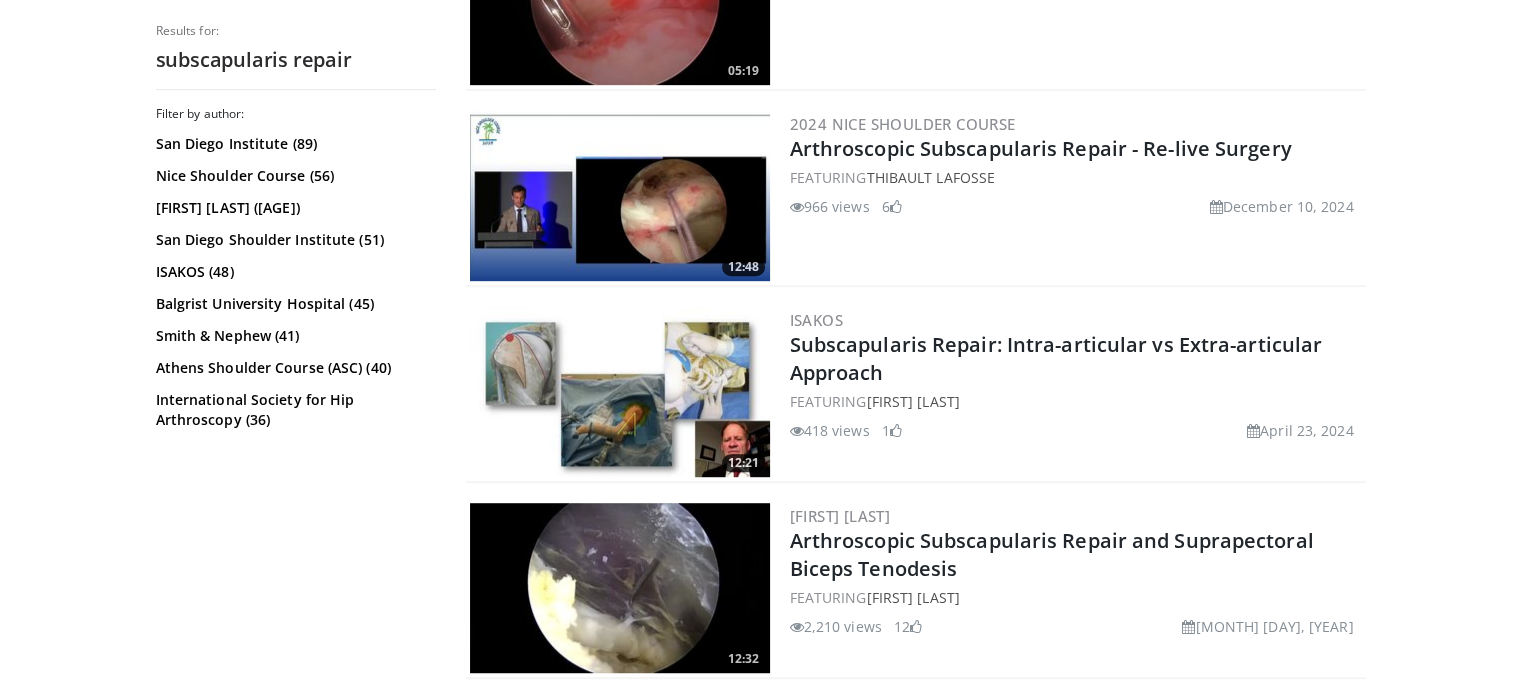 scroll, scrollTop: 1108, scrollLeft: 0, axis: vertical 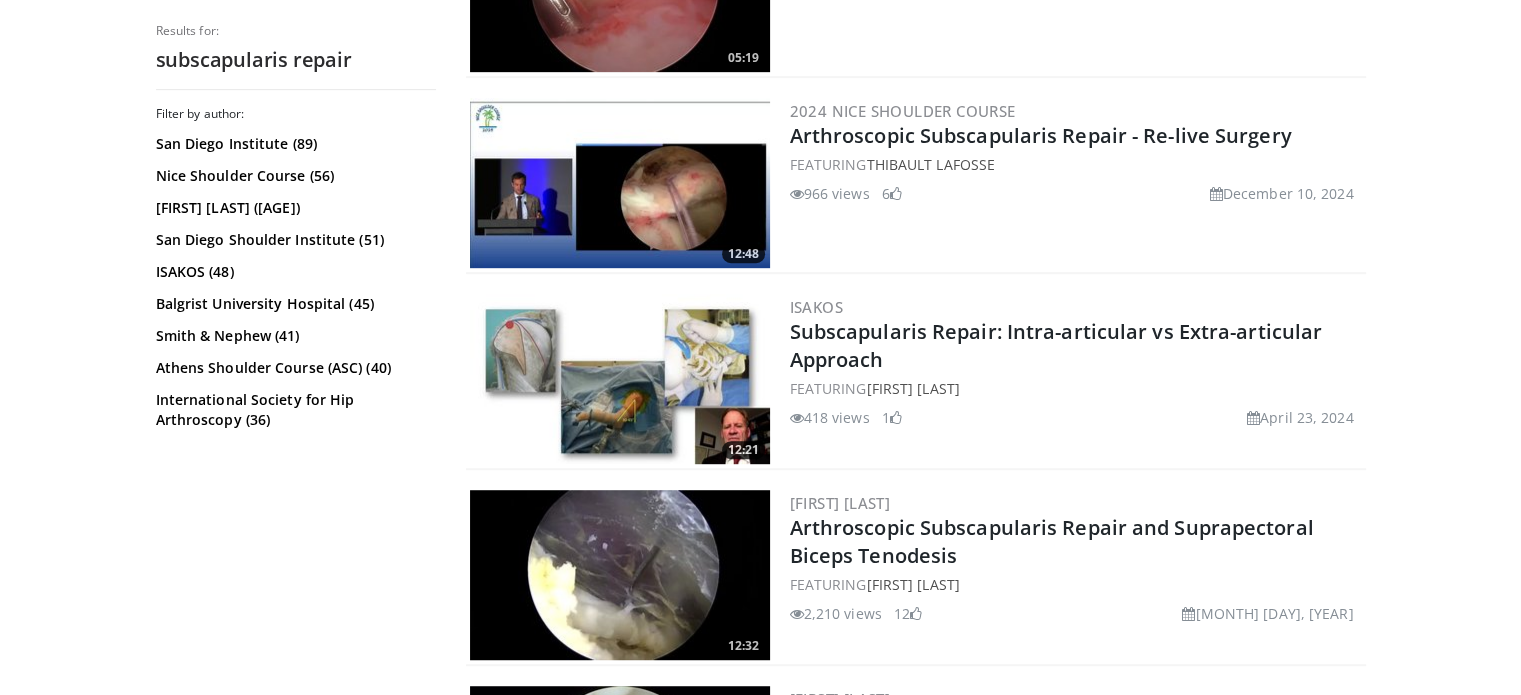 click at bounding box center (620, 183) 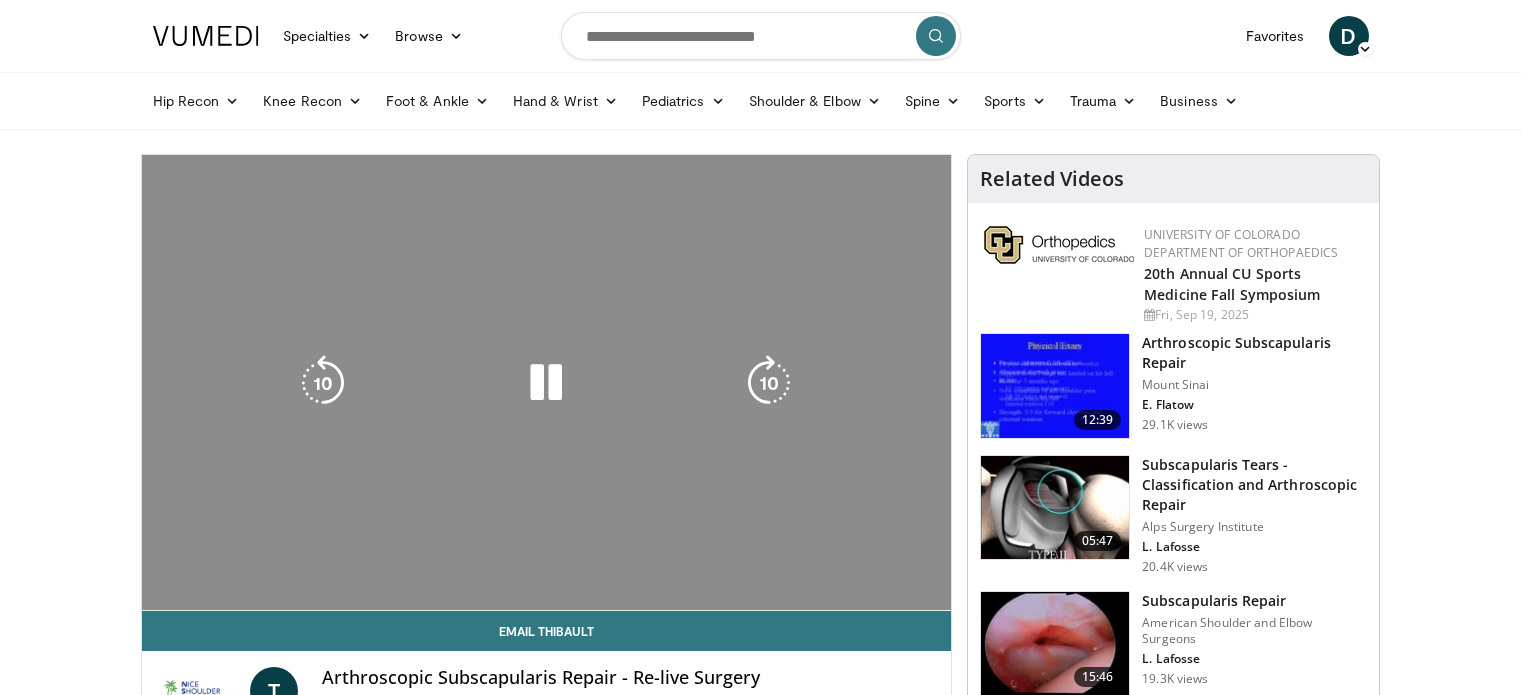 scroll, scrollTop: 0, scrollLeft: 0, axis: both 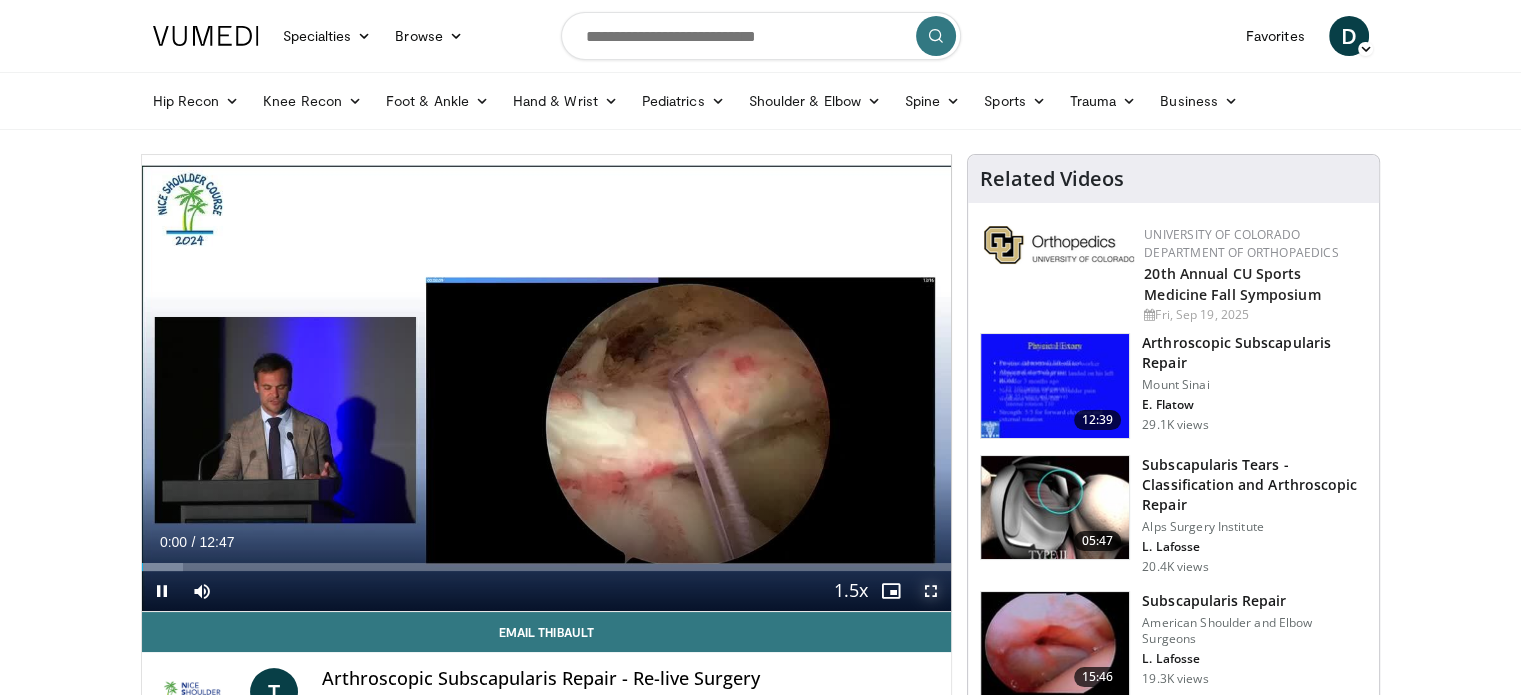 click at bounding box center [931, 591] 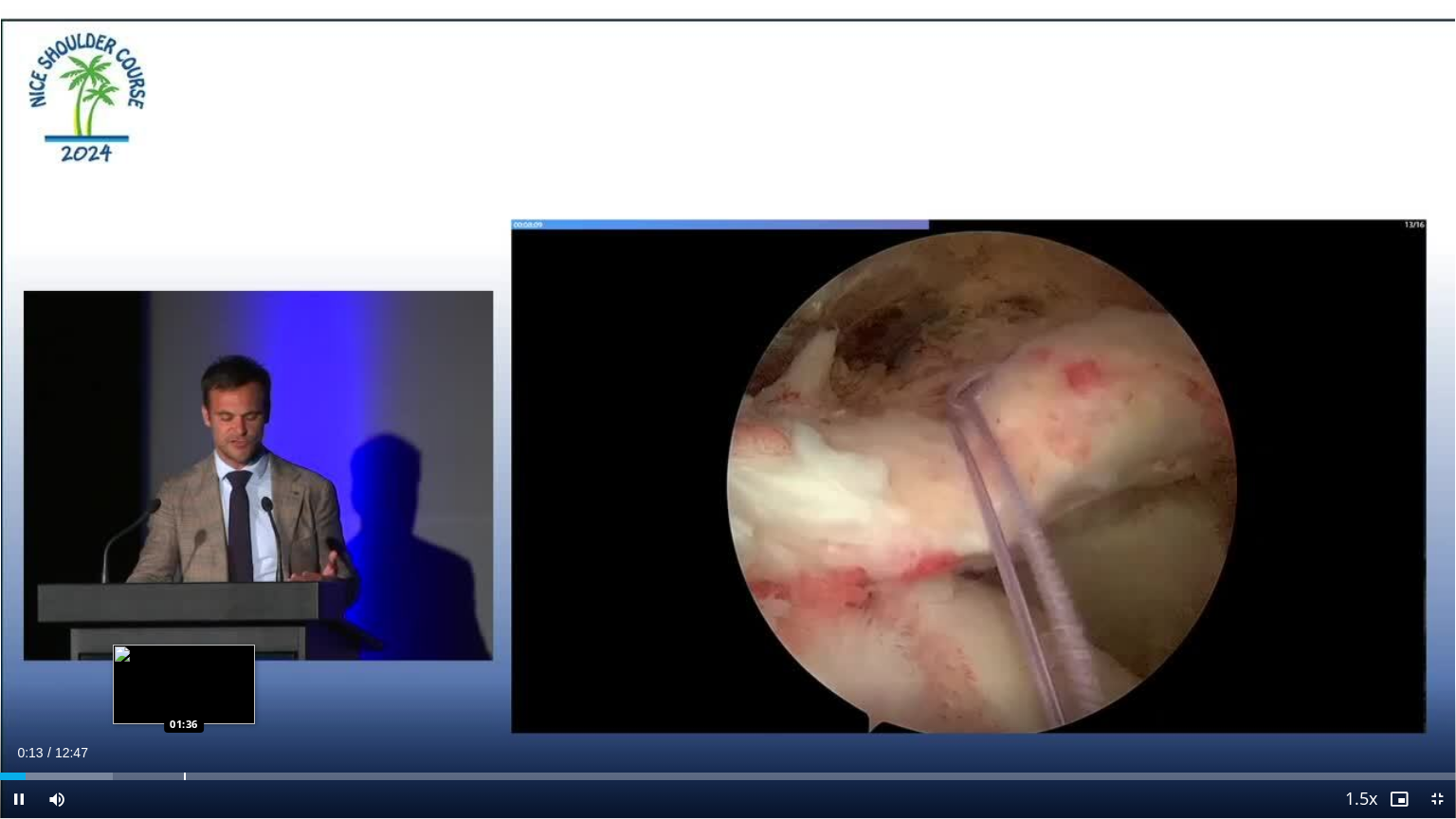 click on "Loaded :  7.75% 00:13 01:36" at bounding box center (728, 771) 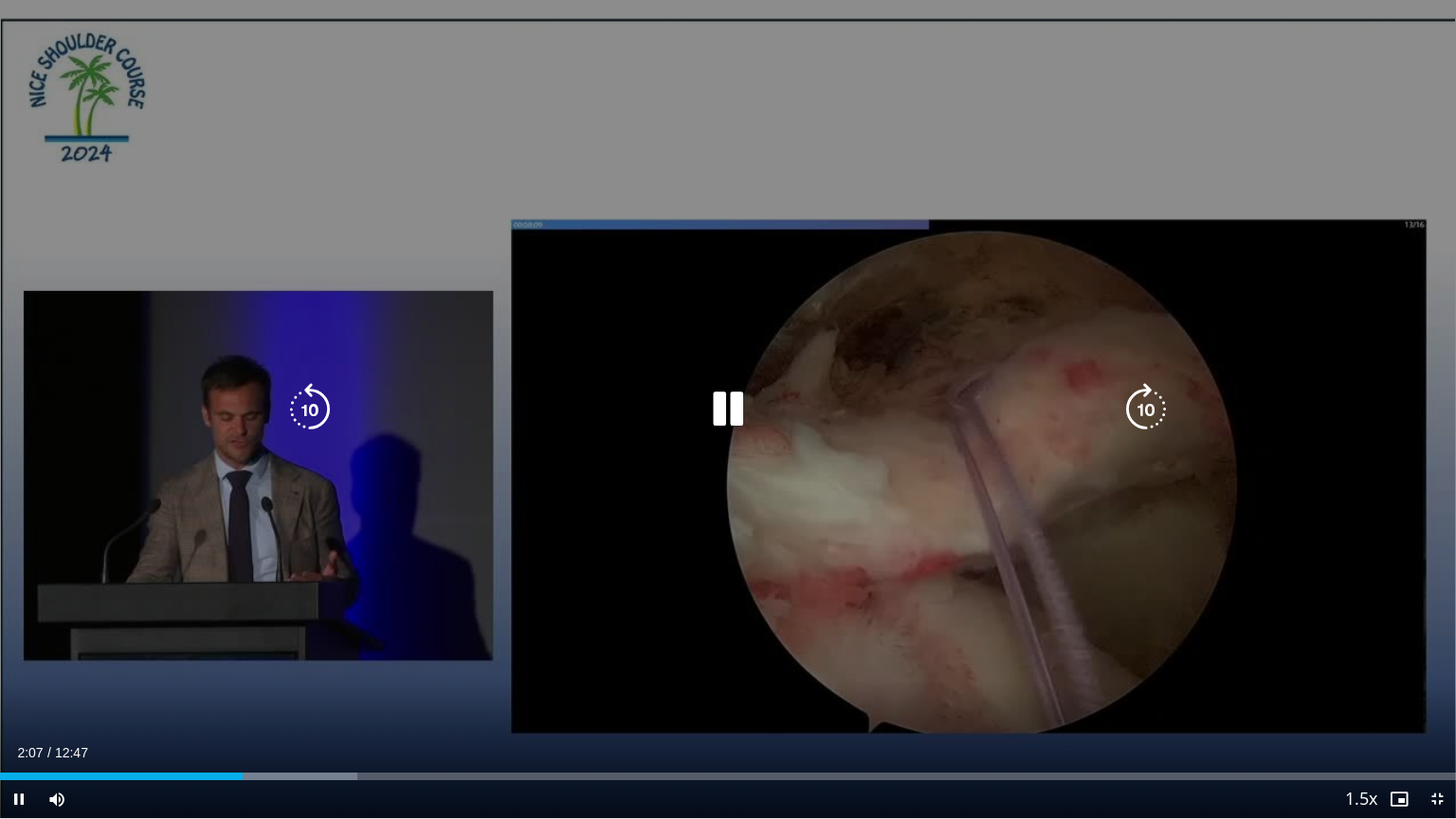 click on "10 seconds
Tap to unmute" at bounding box center (728, 409) 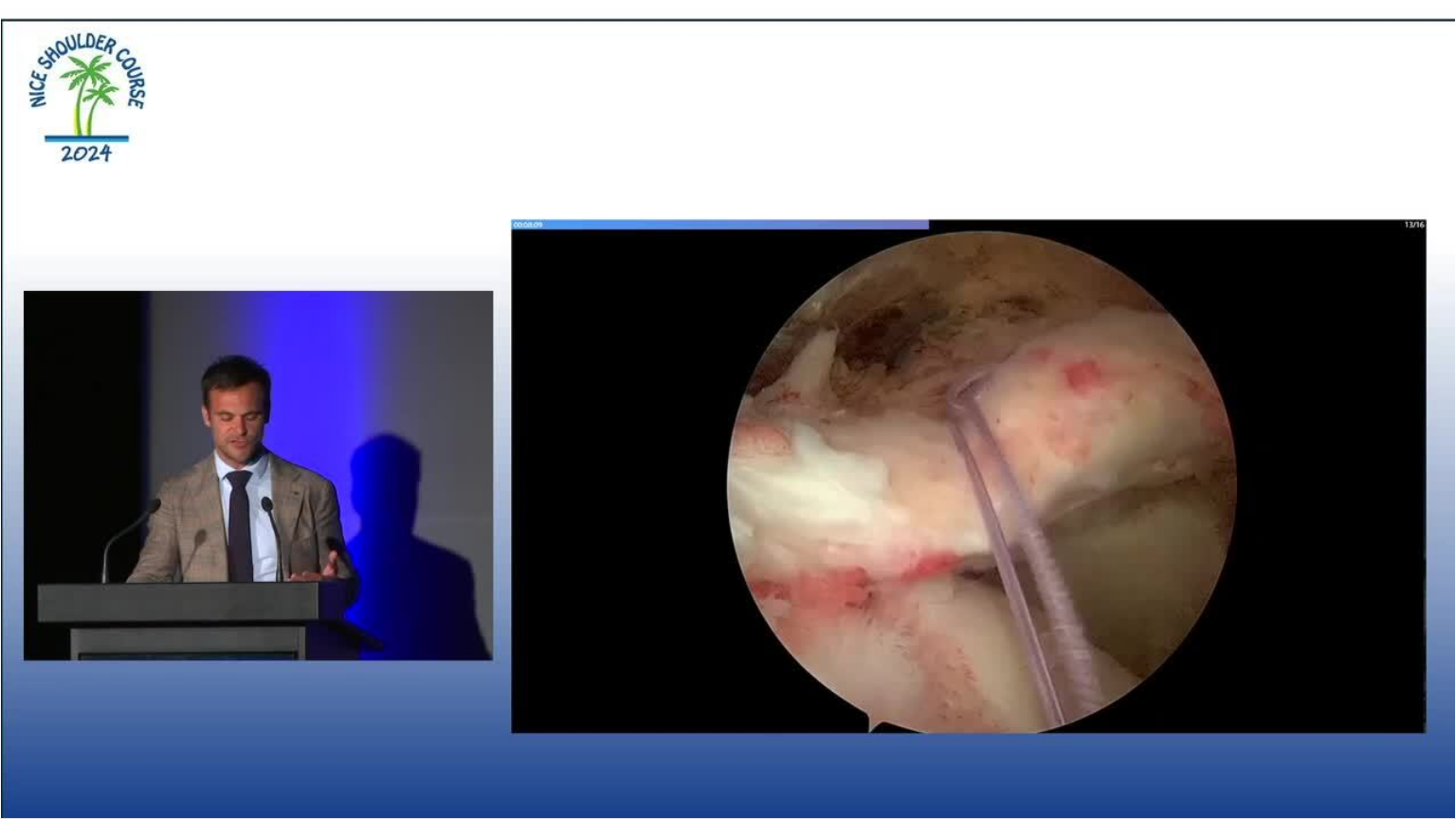 click on "10 seconds
Tap to unmute" at bounding box center [728, 409] 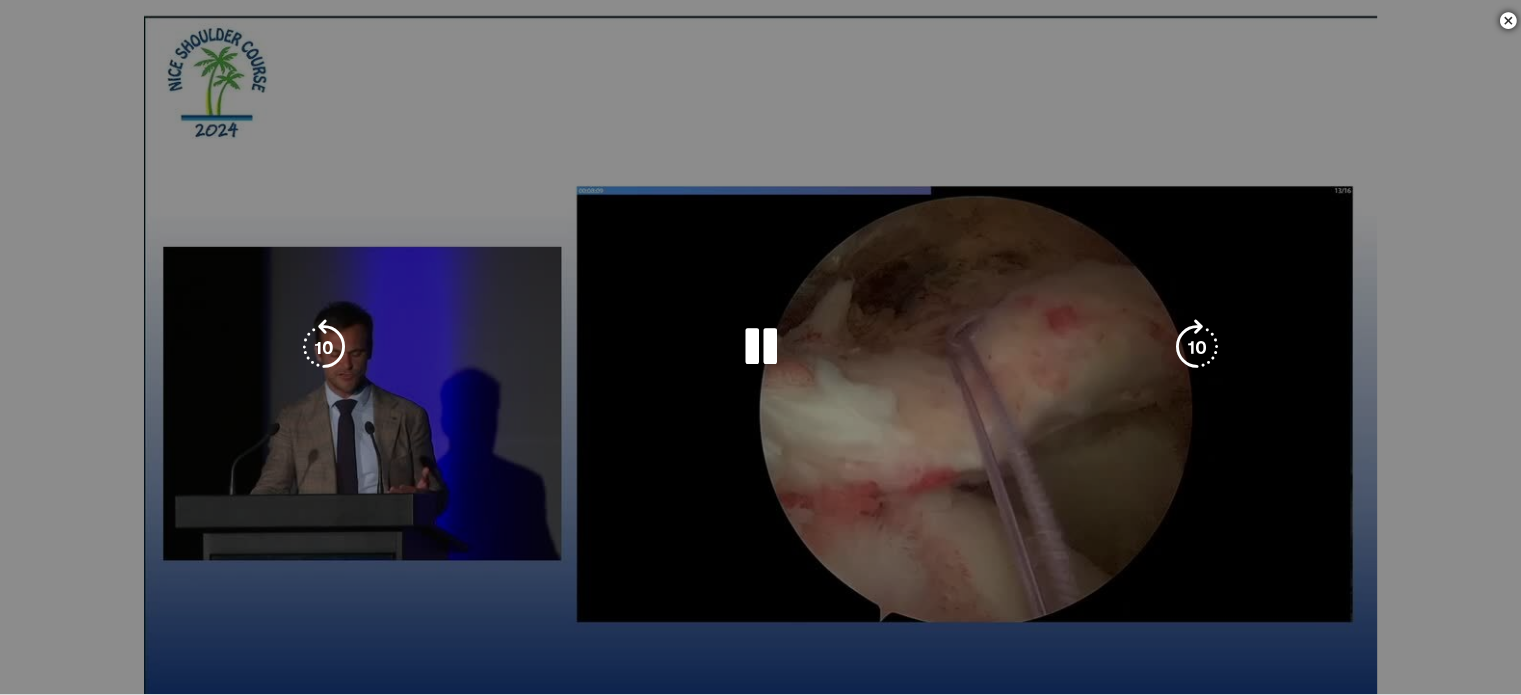scroll, scrollTop: 0, scrollLeft: 0, axis: both 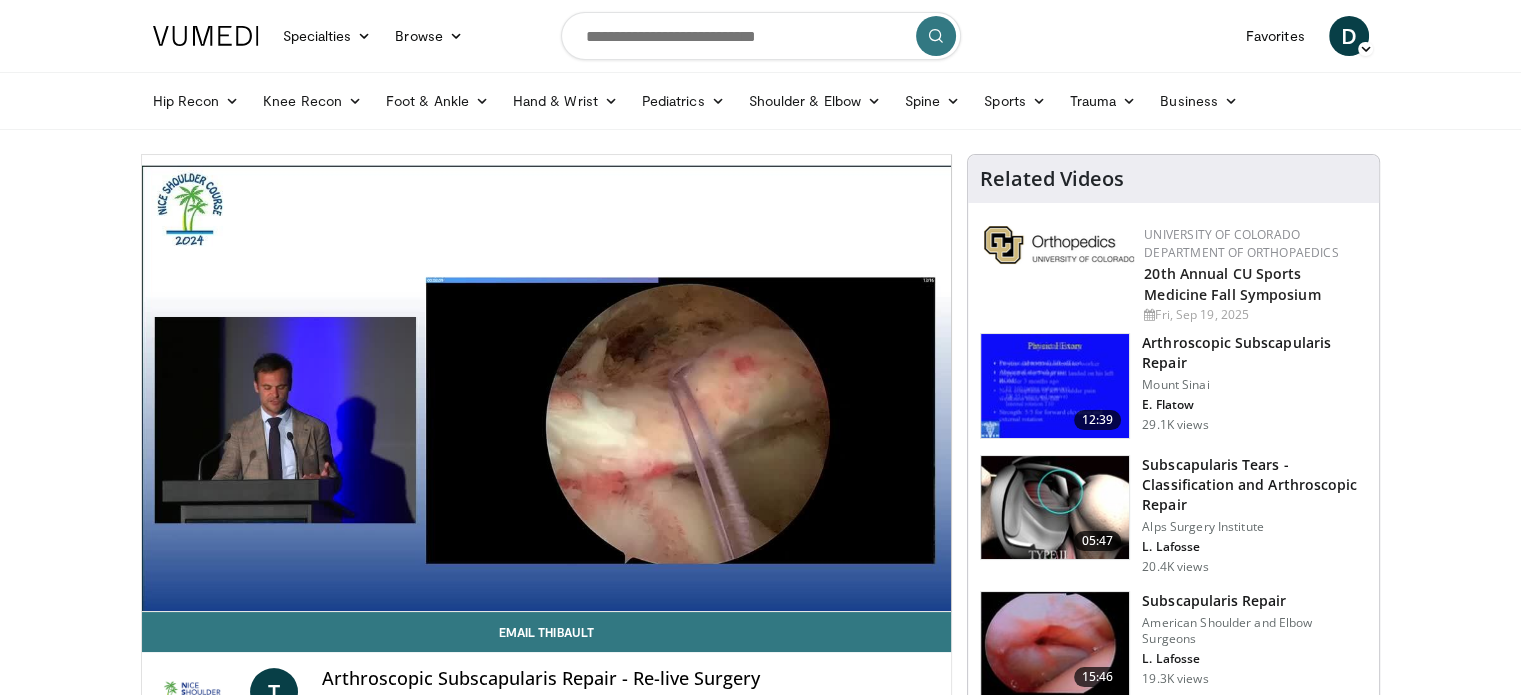 click on "Specialties
Adult & Family Medicine
Allergy, Asthma, Immunology
Anesthesiology
Cardiology
Dental
Dermatology
Endocrinology
Gastroenterology & Hepatology
General Surgery
Hematology & Oncology
Infectious Disease
Nephrology
Neurology
Neurosurgery
Obstetrics & Gynecology
Ophthalmology
Oral Maxillofacial
Orthopaedics
Otolaryngology
Pediatrics
Plastic Surgery
Podiatry
Psychiatry
Pulmonology
Radiation Oncology
Radiology
Rheumatology
Urology" at bounding box center [760, 1559] 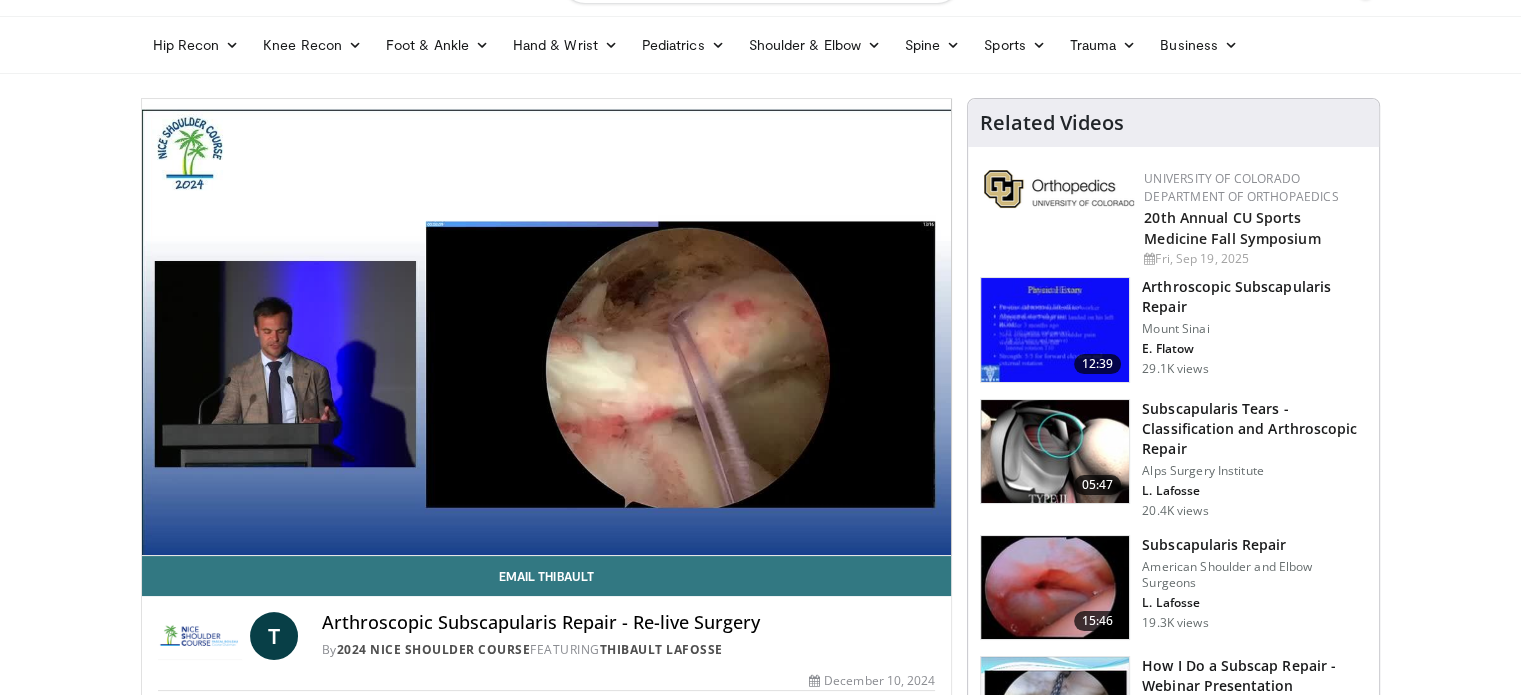 scroll, scrollTop: 58, scrollLeft: 0, axis: vertical 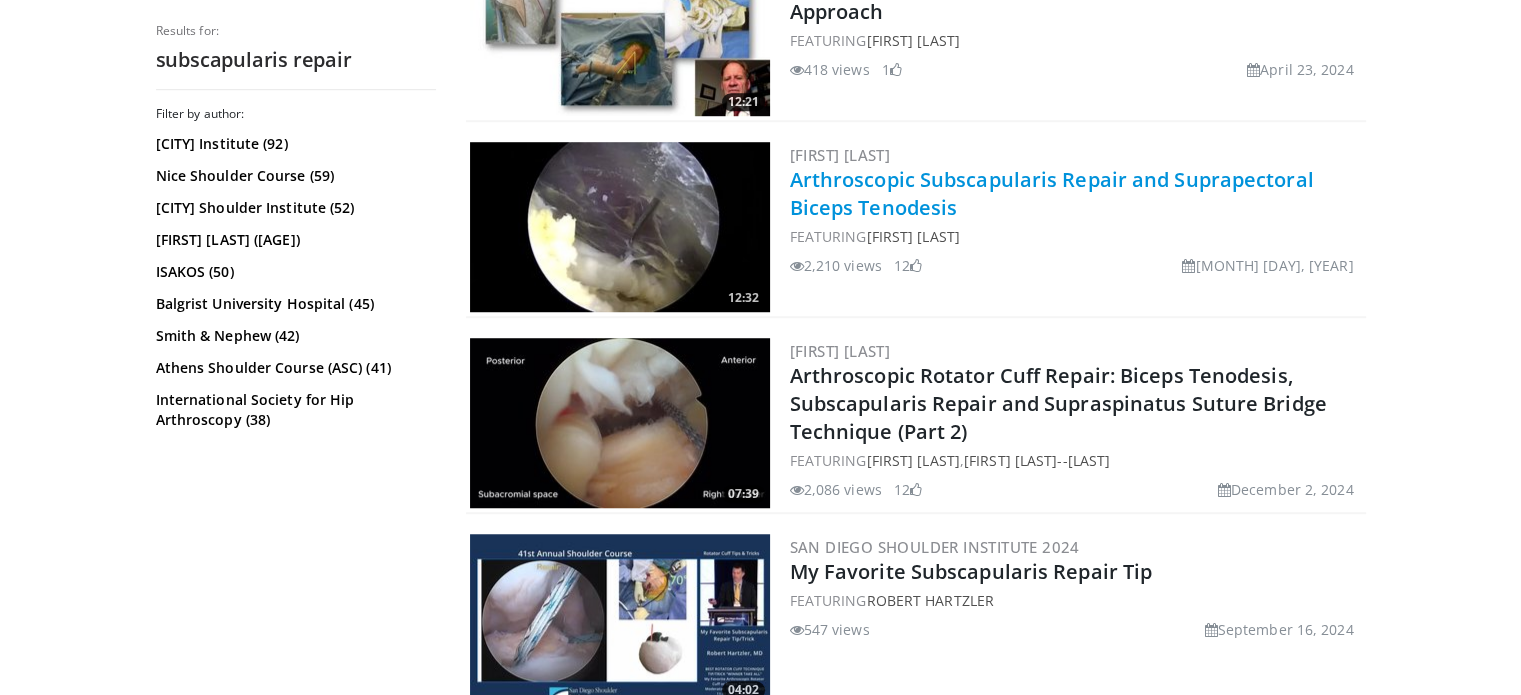 click on "Arthroscopic Subscapularis Repair and Suprapectoral Biceps Tenodesis" at bounding box center [1052, 193] 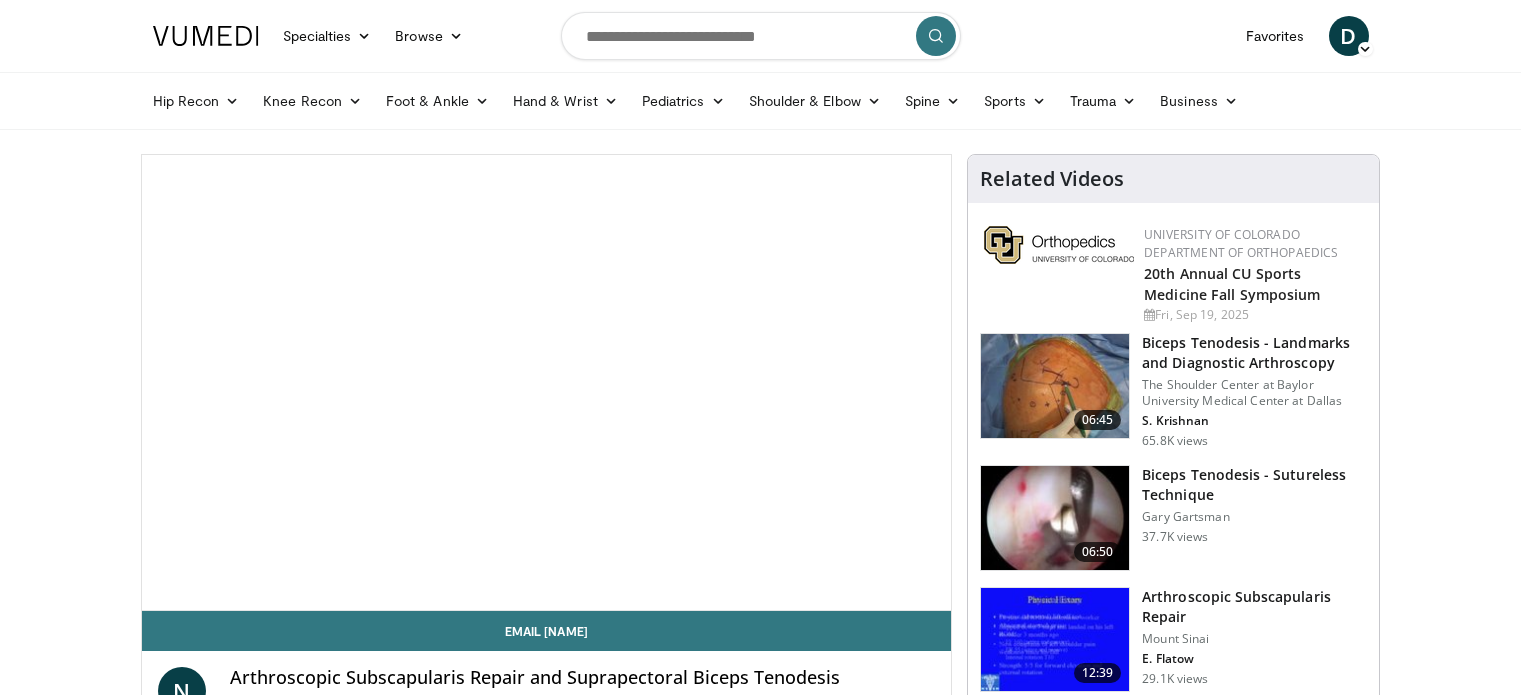 scroll, scrollTop: 0, scrollLeft: 0, axis: both 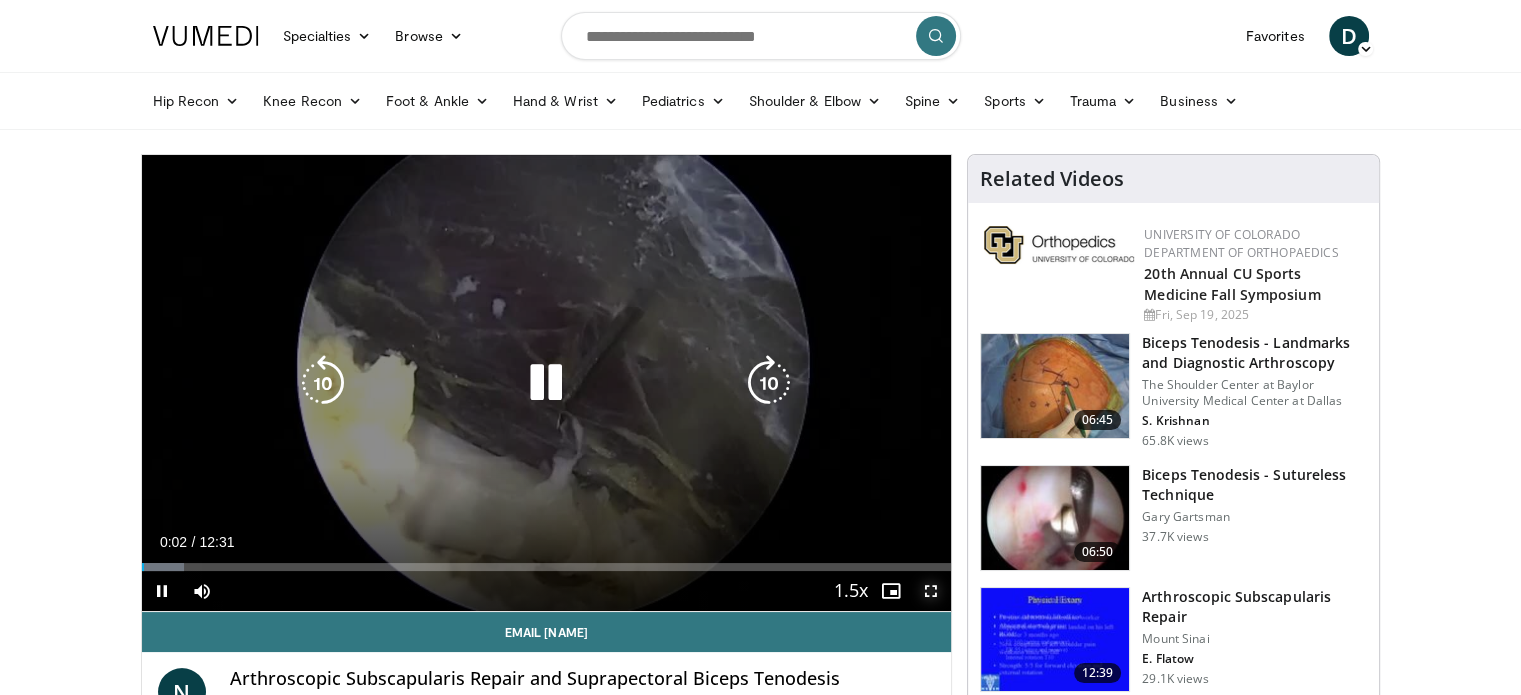 drag, startPoint x: 920, startPoint y: 595, endPoint x: 920, endPoint y: 716, distance: 121 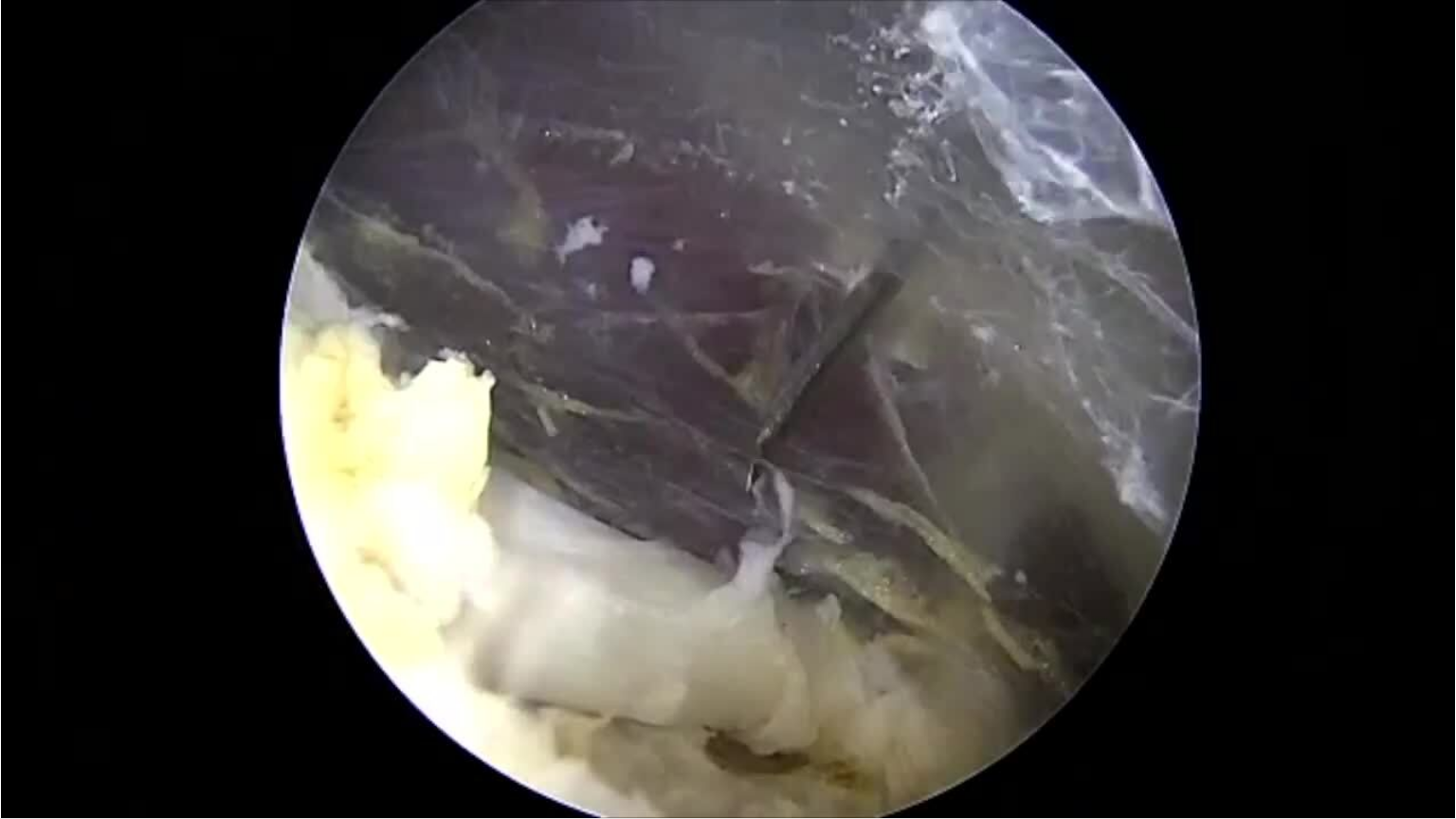 click on "10 seconds
Tap to unmute" at bounding box center [728, 409] 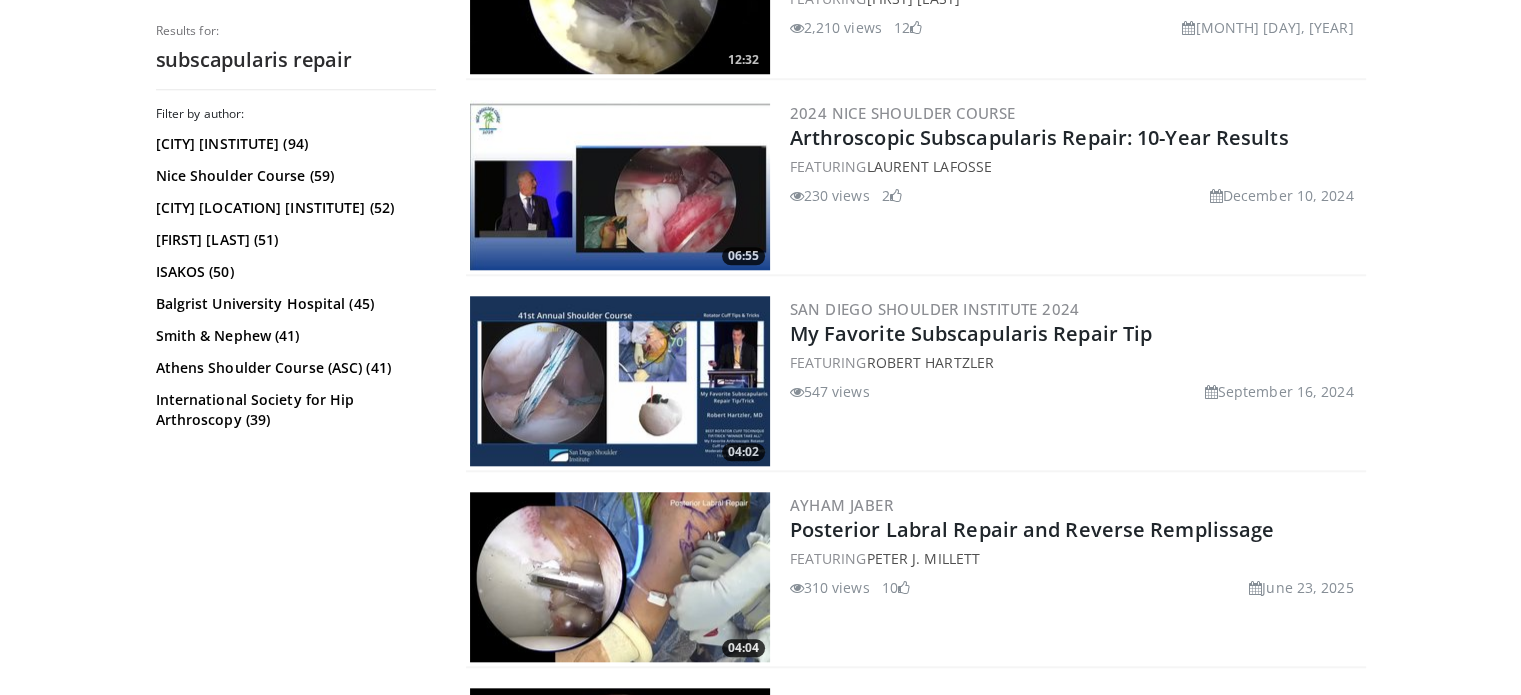 scroll, scrollTop: 1892, scrollLeft: 0, axis: vertical 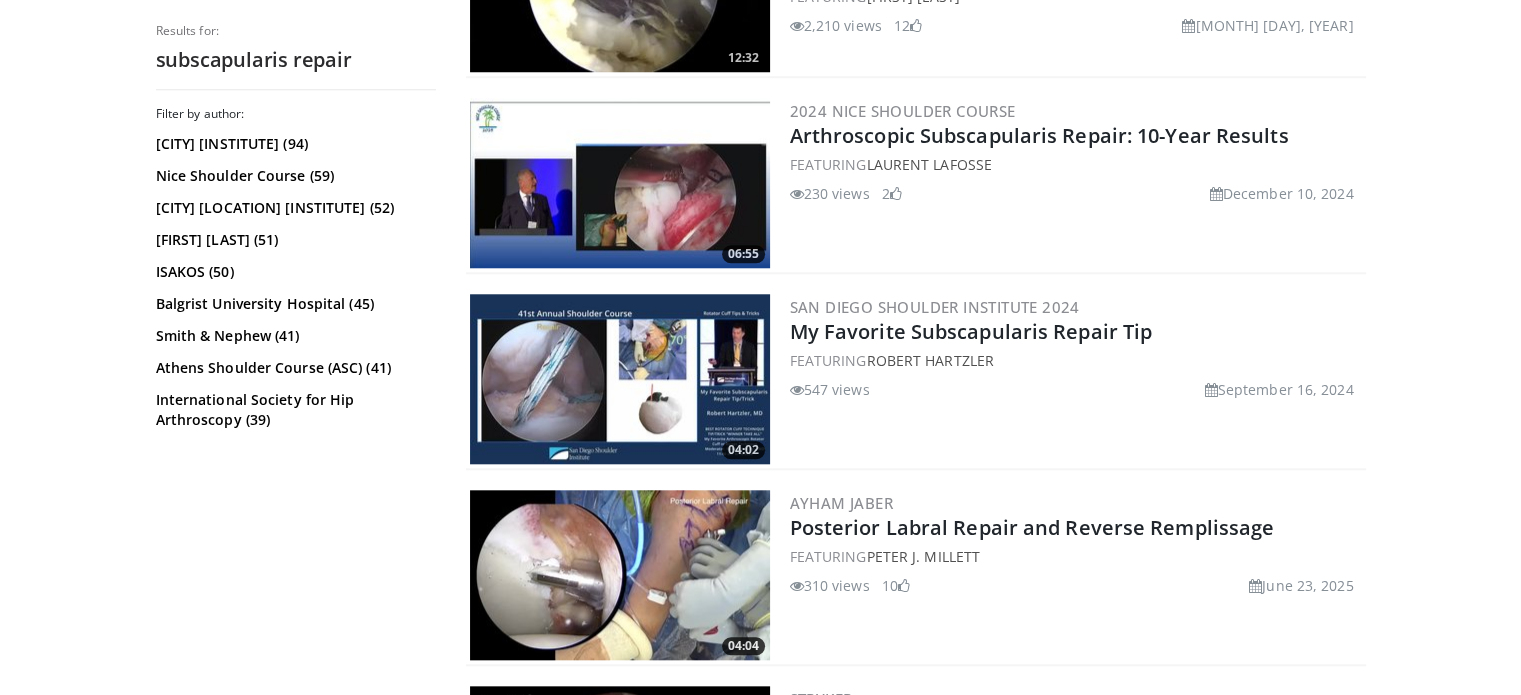 click at bounding box center (620, 379) 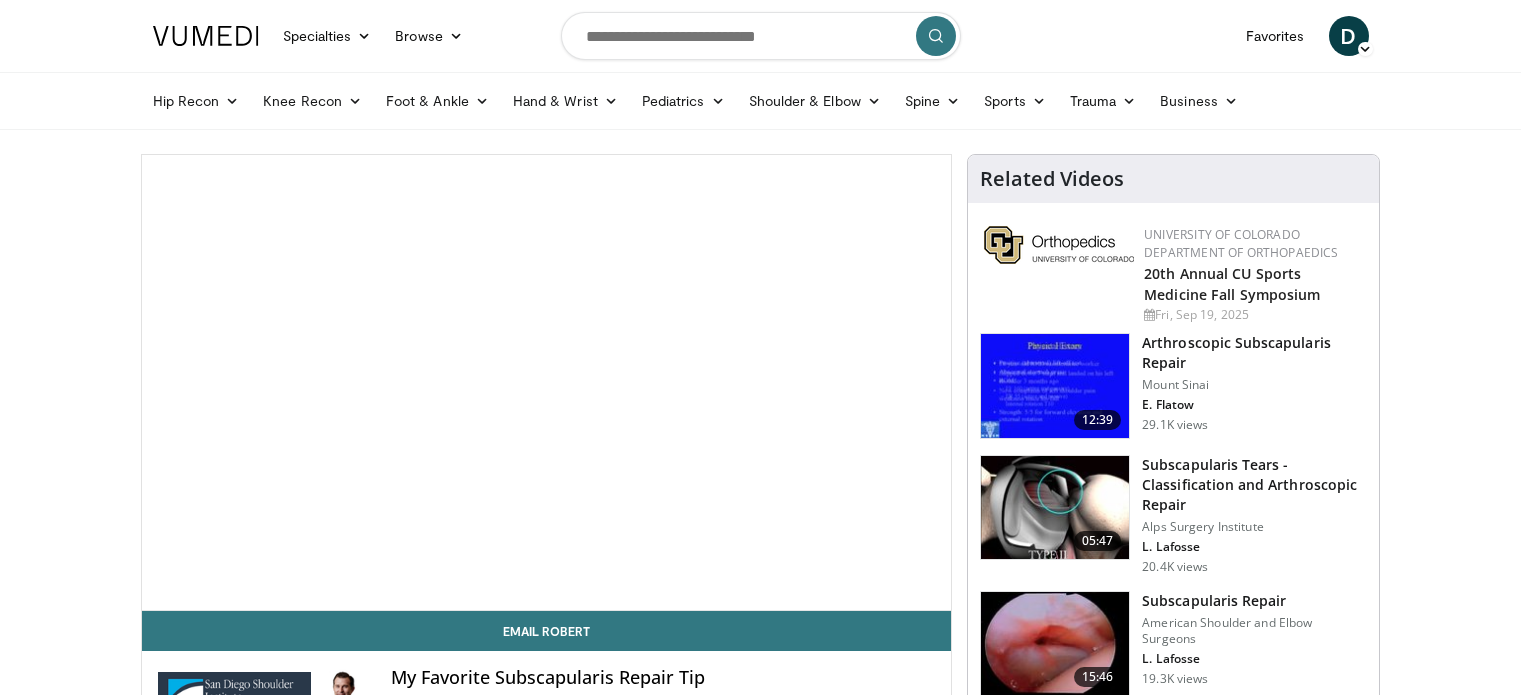 scroll, scrollTop: 0, scrollLeft: 0, axis: both 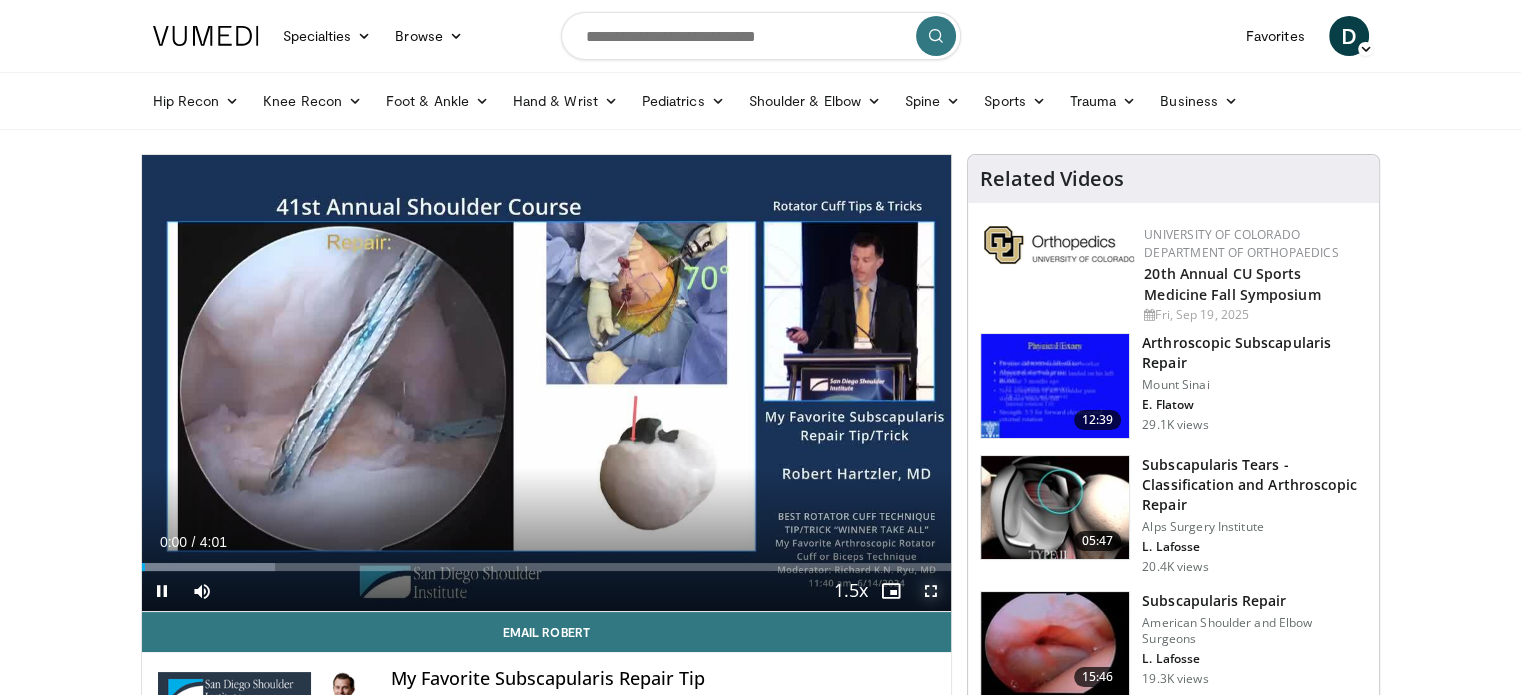 click at bounding box center [931, 591] 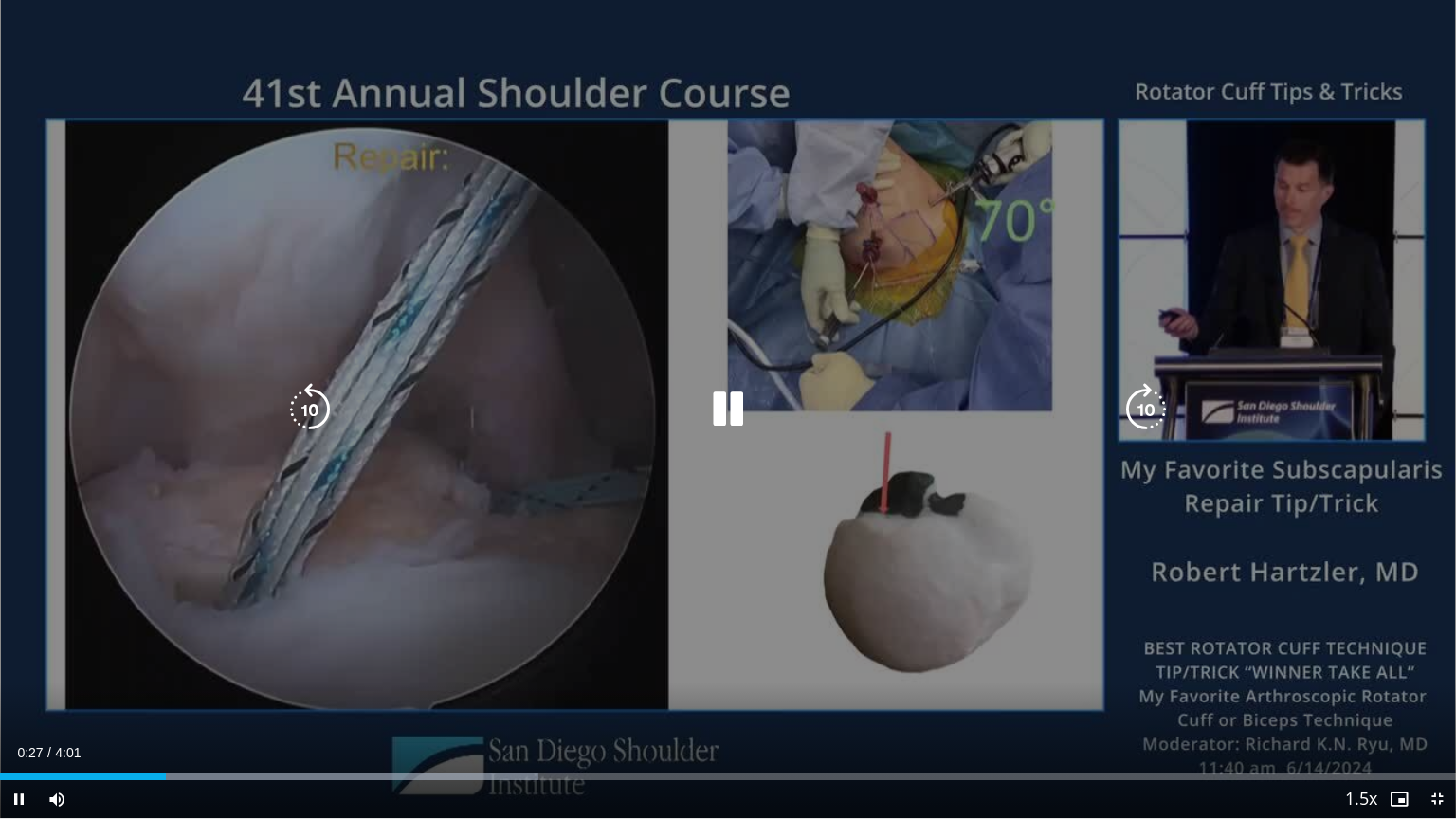 click on "10 seconds
Tap to unmute" at bounding box center (728, 409) 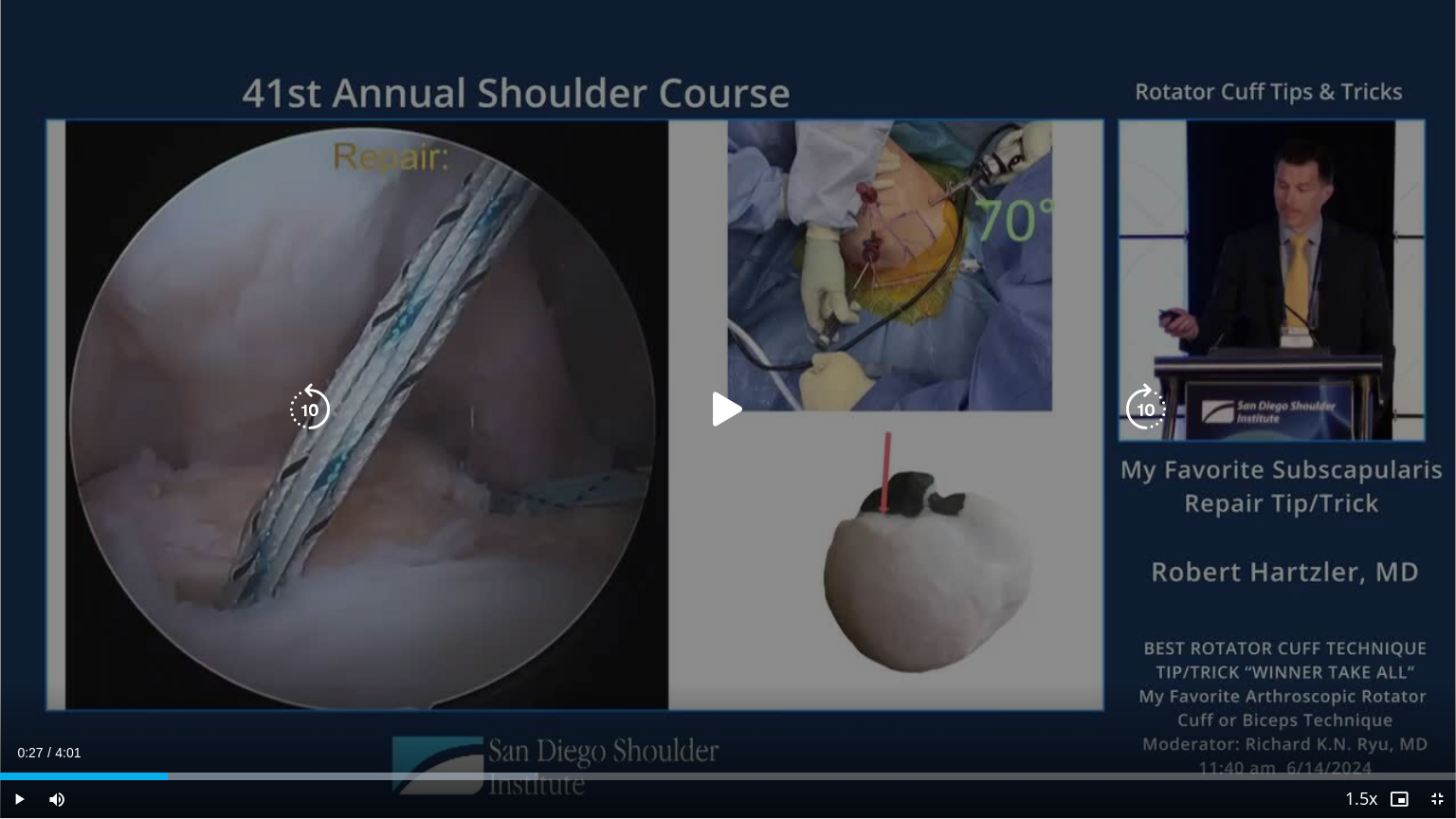 click on "10 seconds
Tap to unmute" at bounding box center [728, 409] 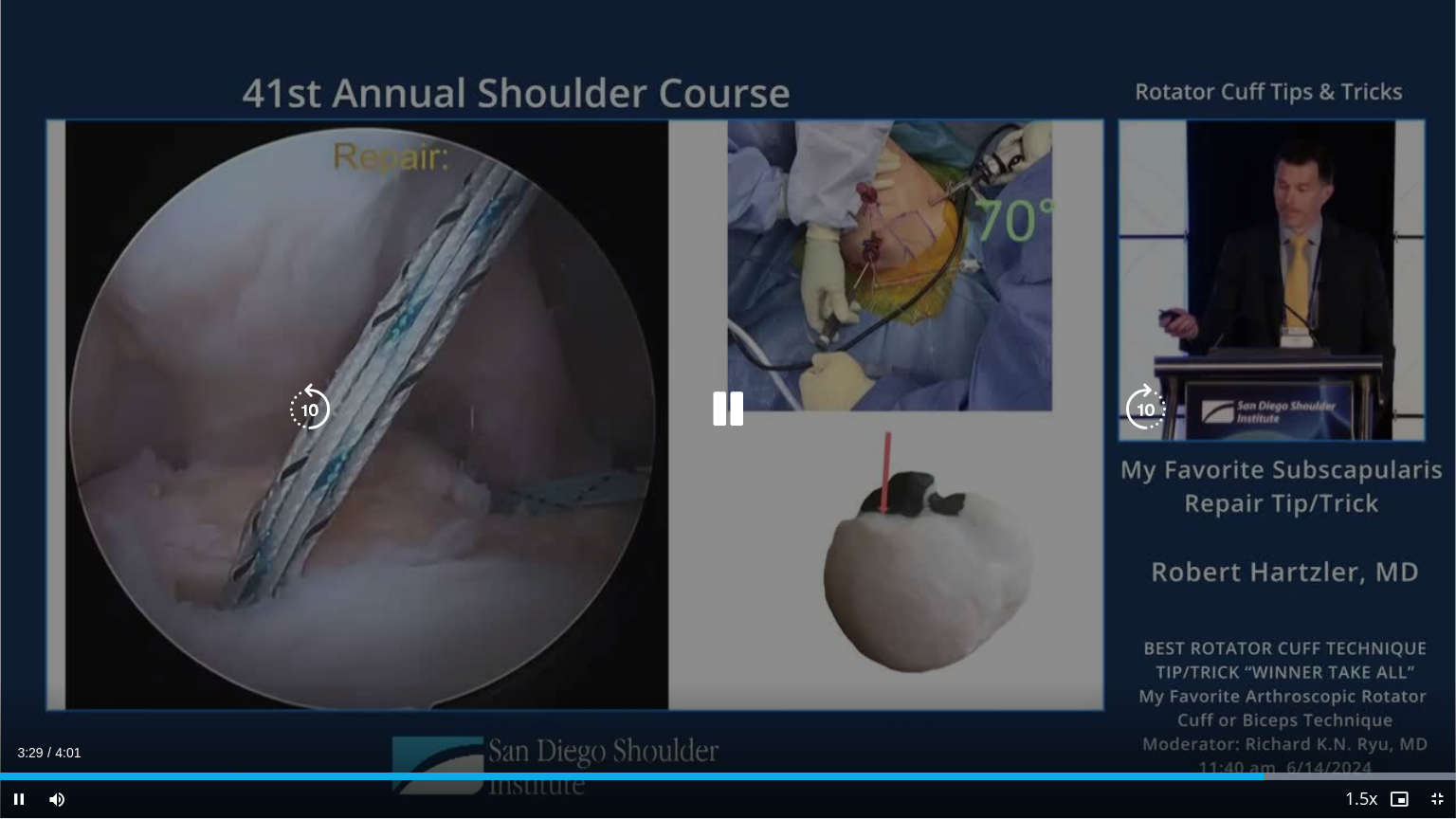 click on "10 seconds
Tap to unmute" at bounding box center [728, 409] 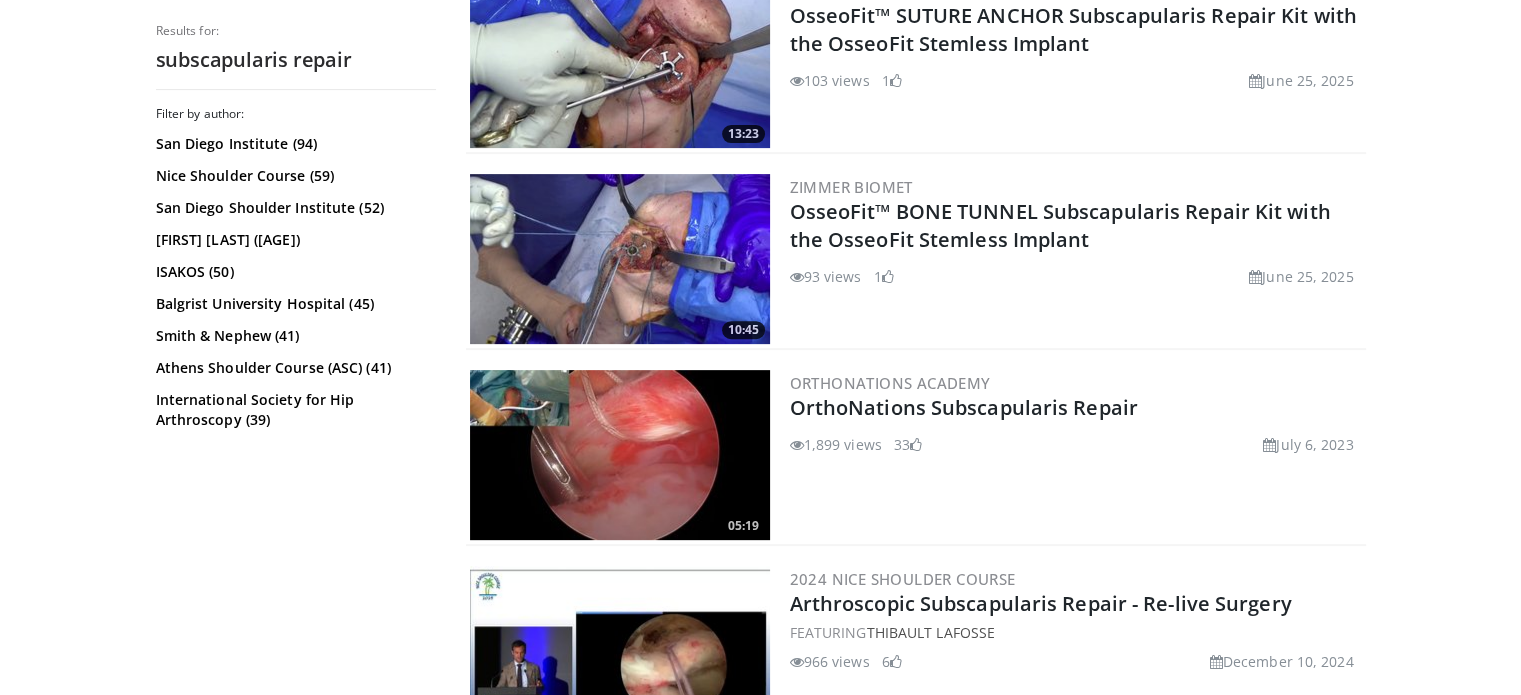 scroll, scrollTop: 643, scrollLeft: 0, axis: vertical 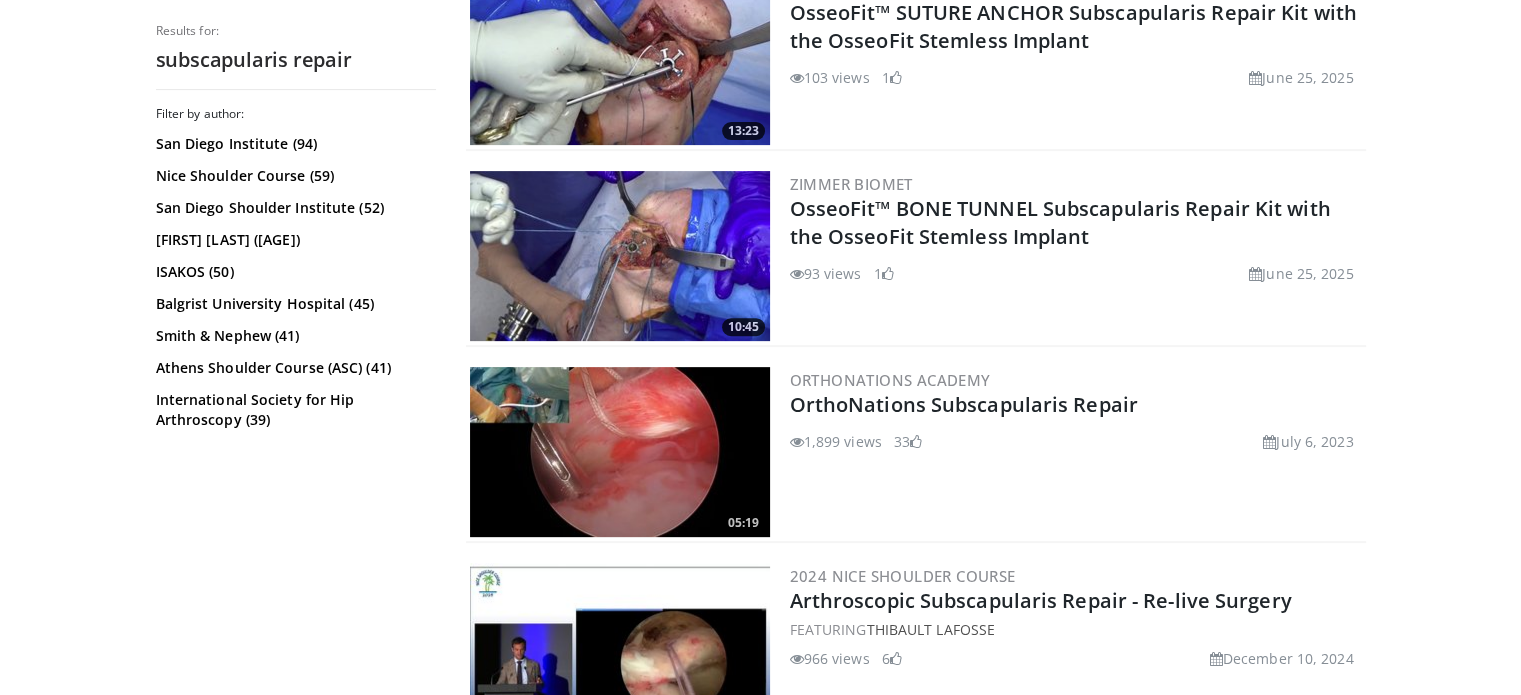 click at bounding box center (620, 452) 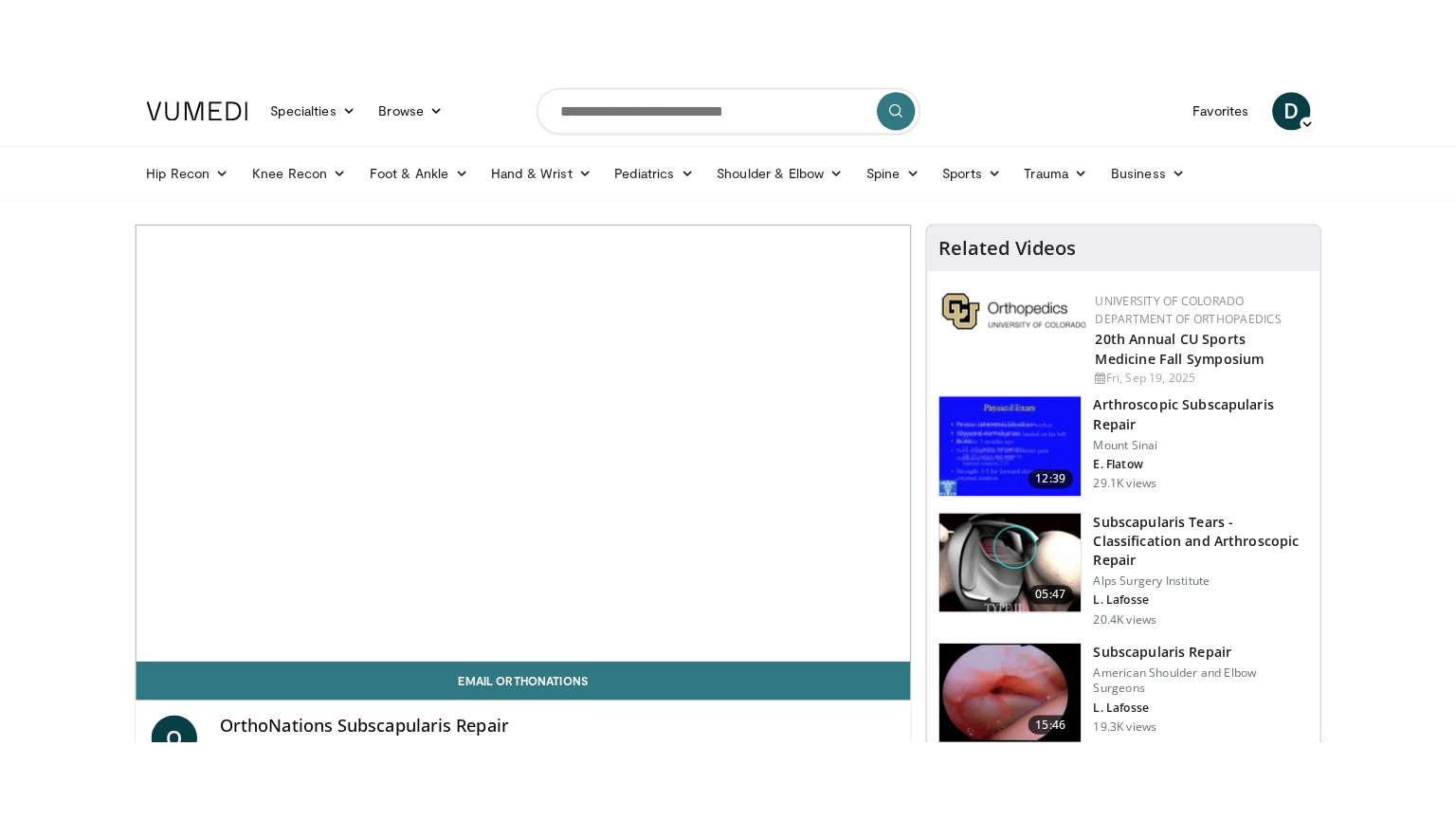 scroll, scrollTop: 0, scrollLeft: 0, axis: both 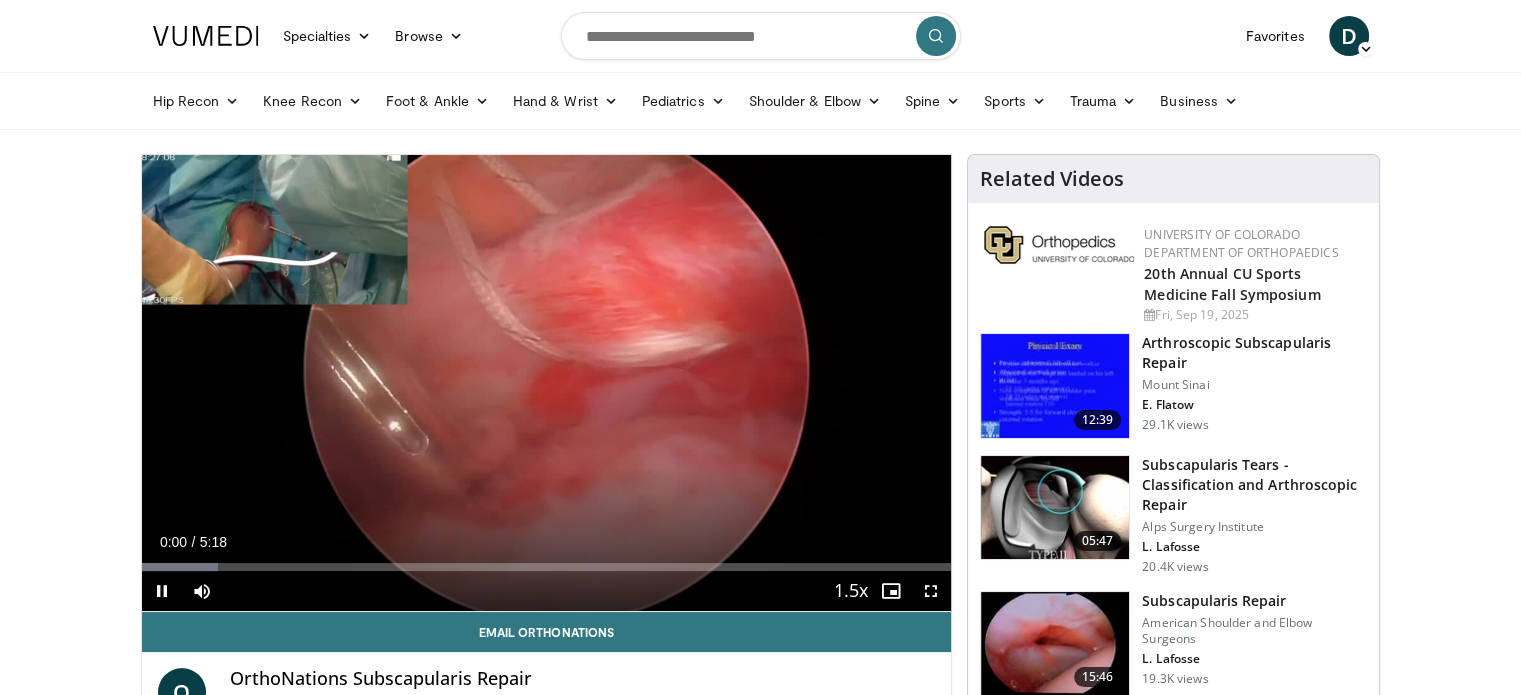 click on "Current Time  0:00 / Duration  5:18 Pause Skip Backward Skip Forward Mute Loaded :  9.42% 0:00 1:35 Stream Type  LIVE Seek to live, currently behind live LIVE   1.5x Playback Rate 0.5x 0.75x 1x 1.25x 1.5x , selected 1.75x 2x Chapters Chapters Descriptions descriptions off , selected Captions captions settings , opens captions settings dialog captions off , selected Audio Track en (Main) , selected Fullscreen Enable picture-in-picture mode" at bounding box center [547, 591] 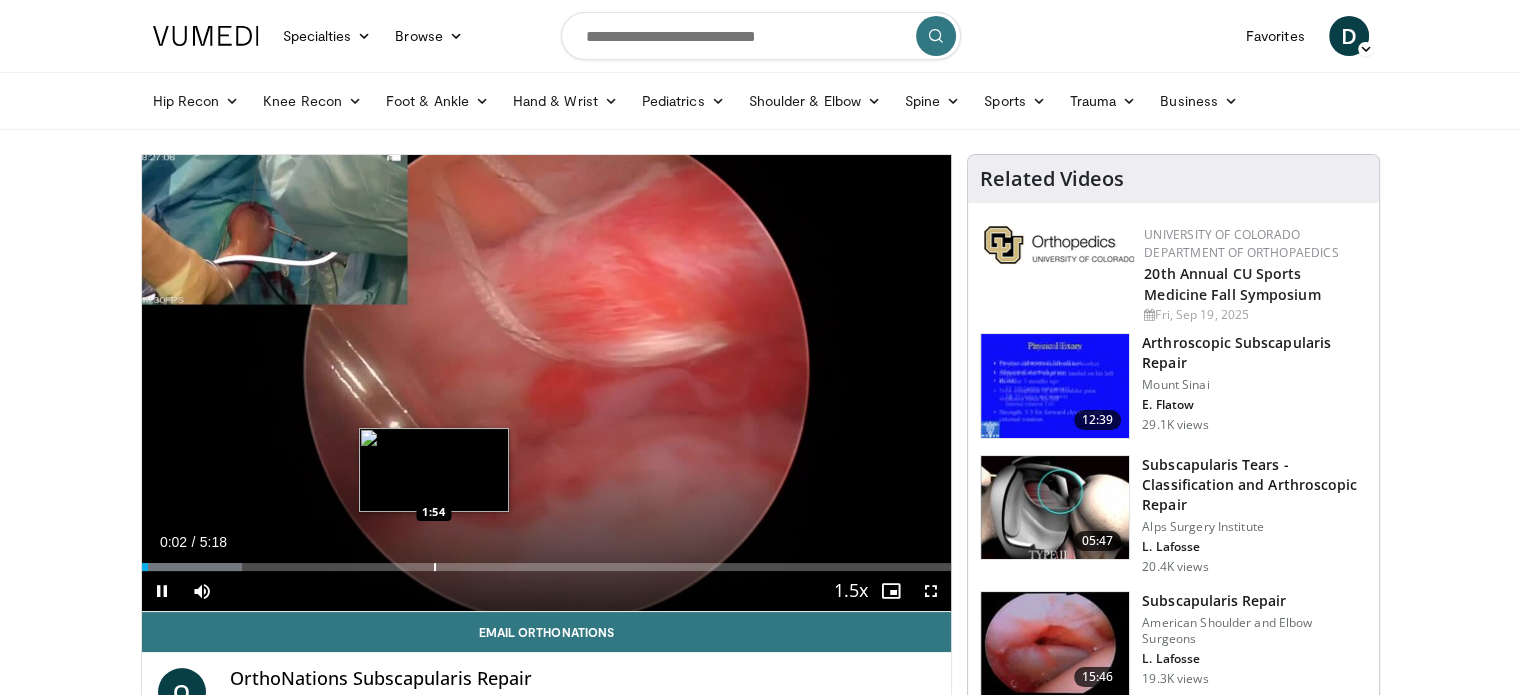 click at bounding box center (435, 567) 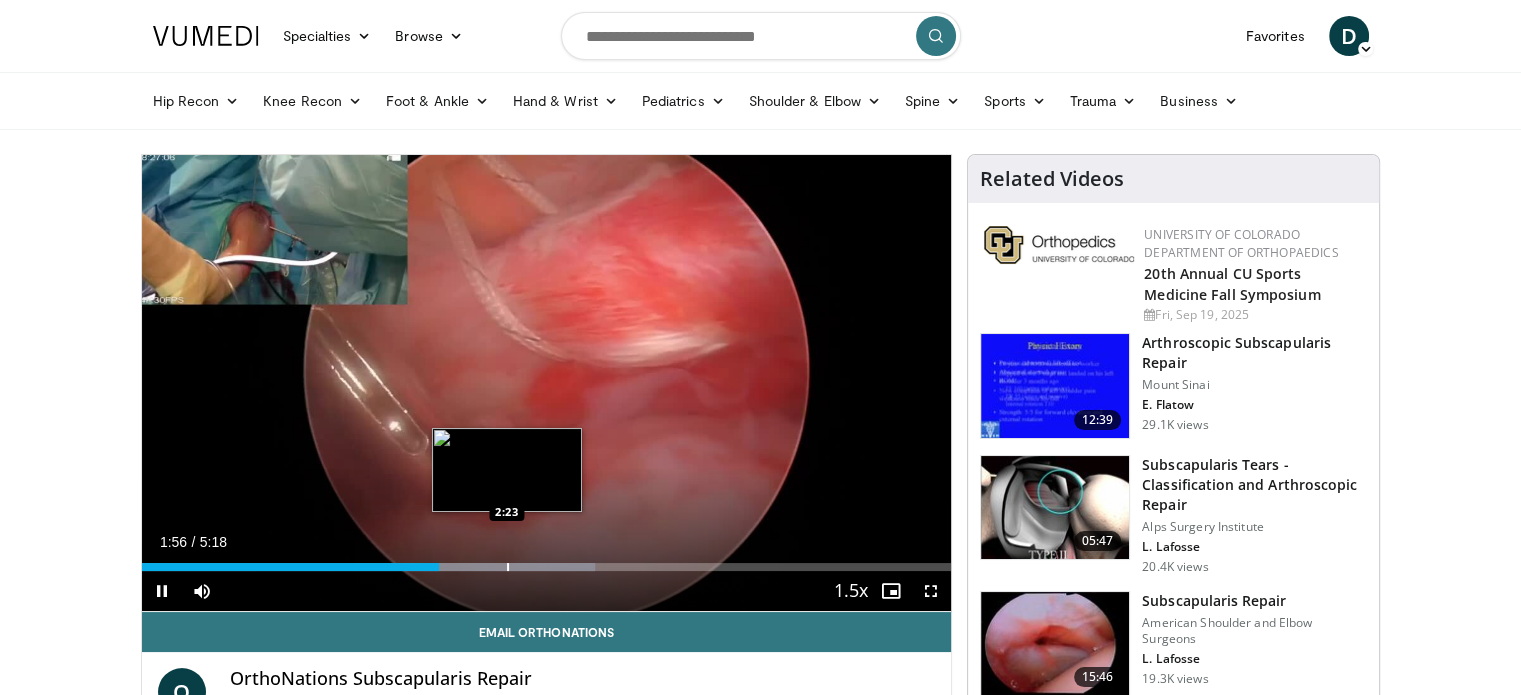 click at bounding box center (508, 567) 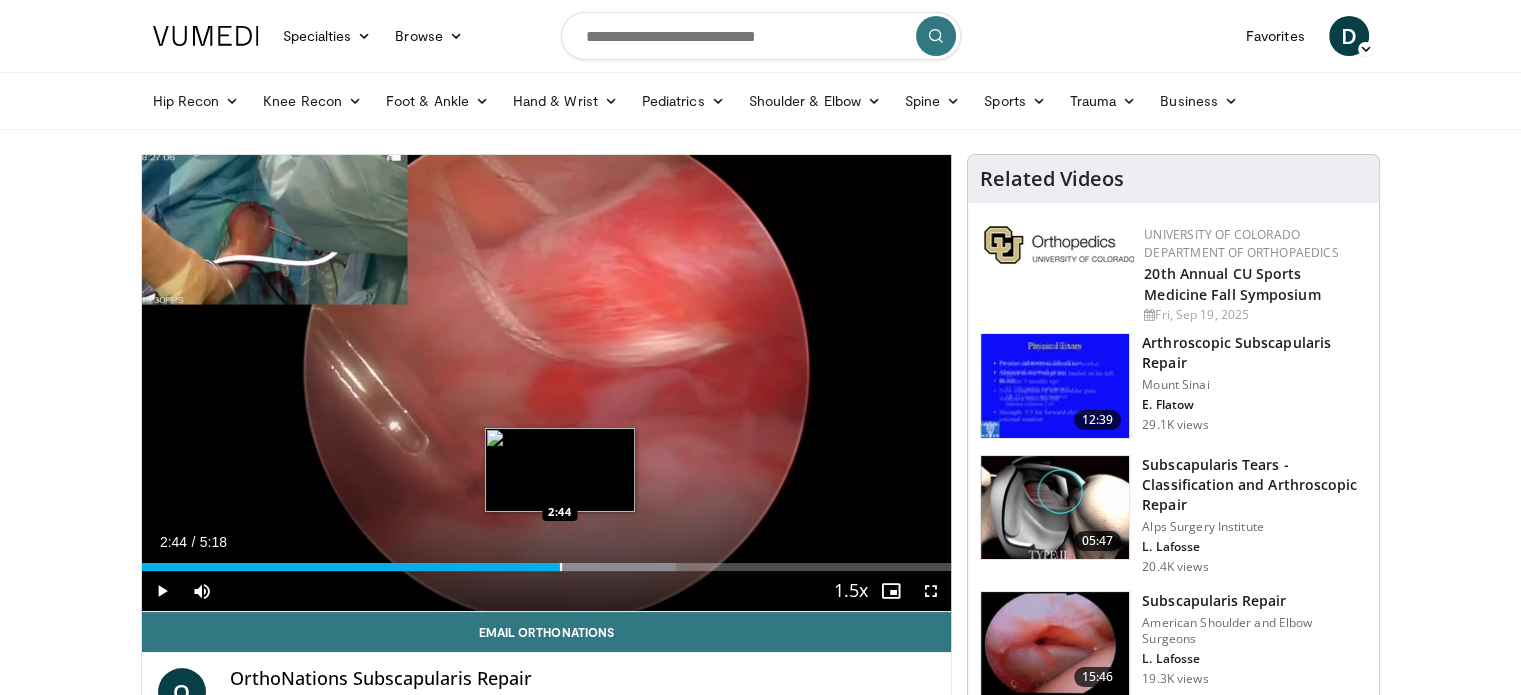 click at bounding box center [561, 567] 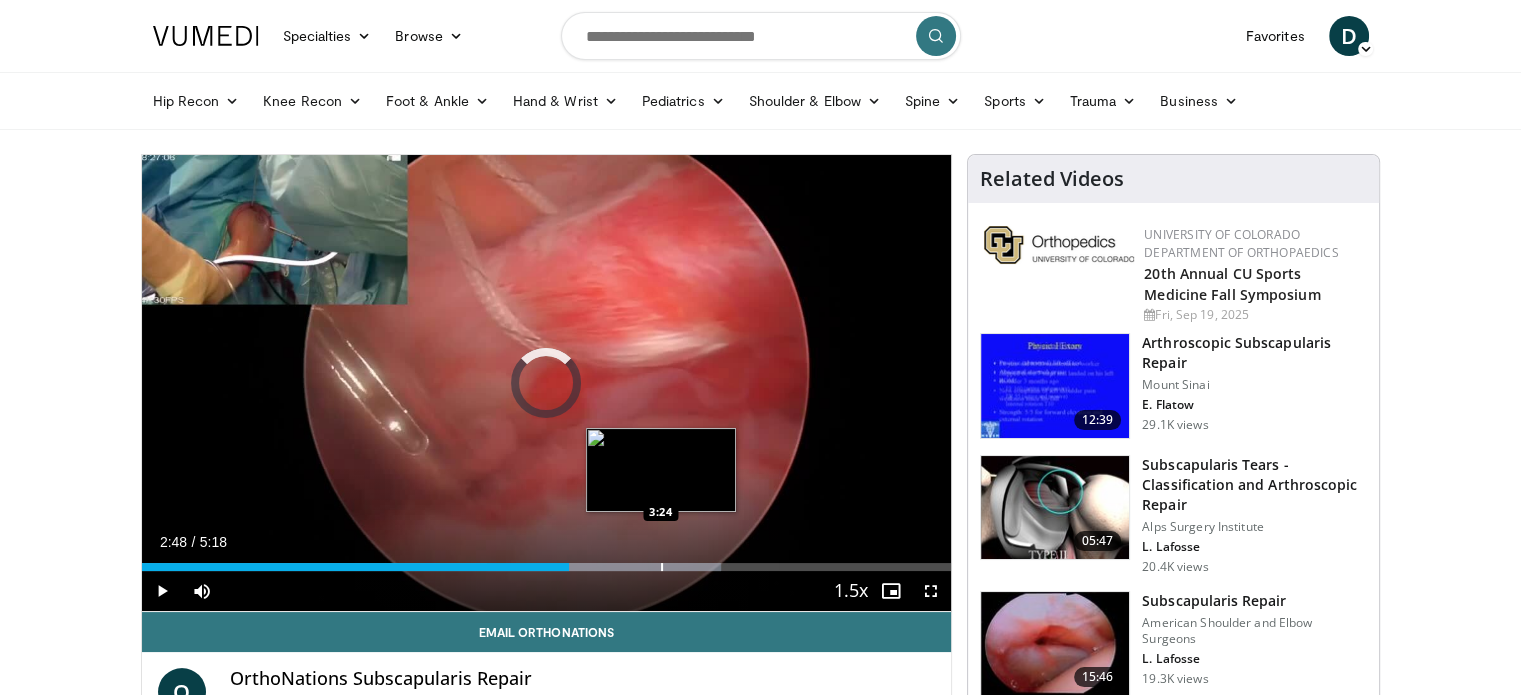 click at bounding box center (662, 567) 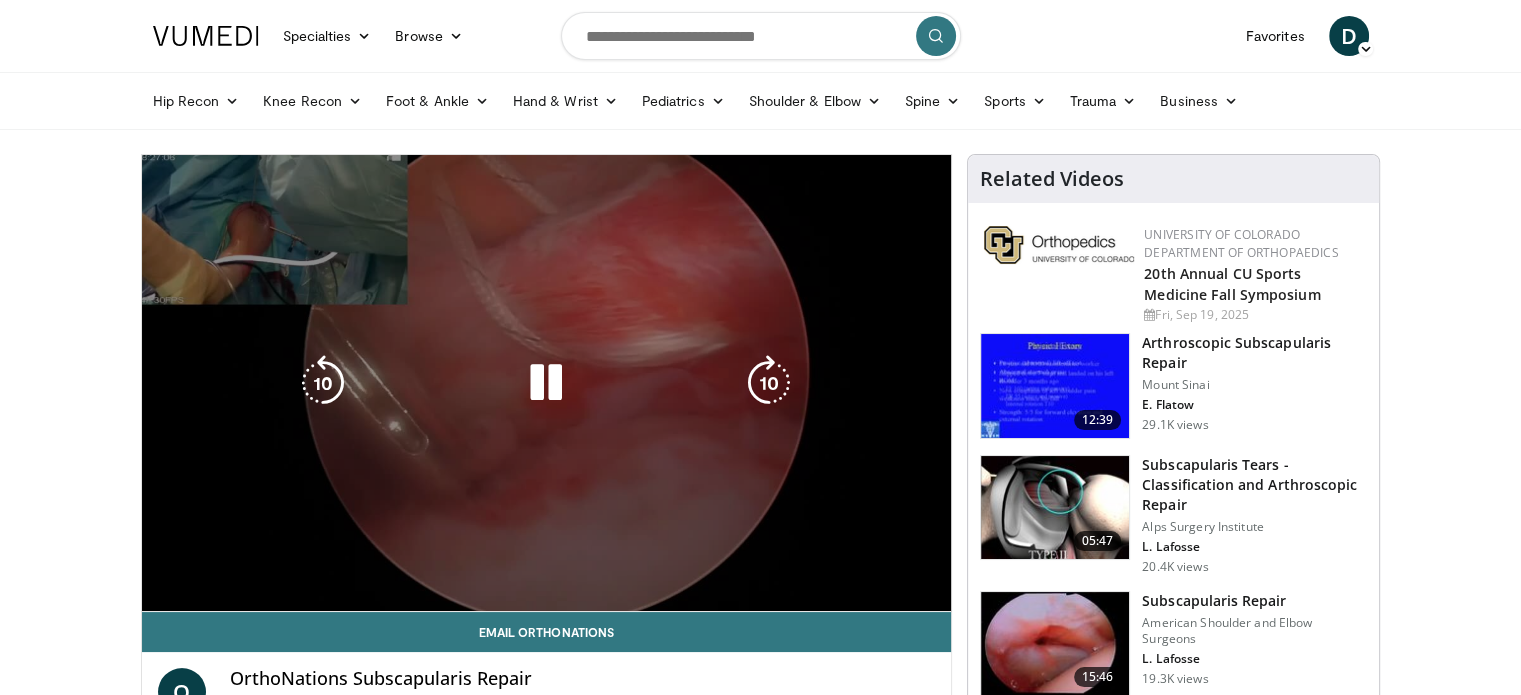 click on "10 seconds
Tap to unmute" at bounding box center (547, 383) 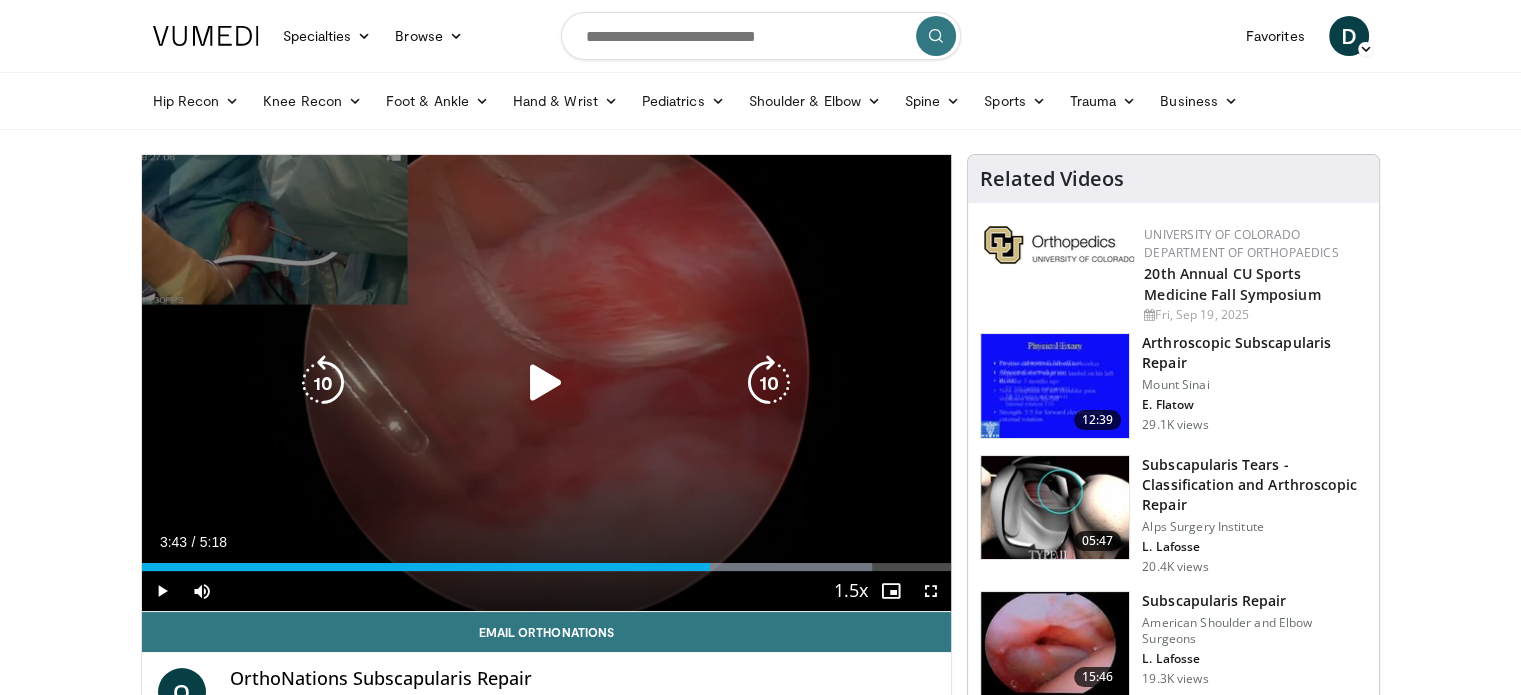 click on "10 seconds
Tap to unmute" at bounding box center (547, 383) 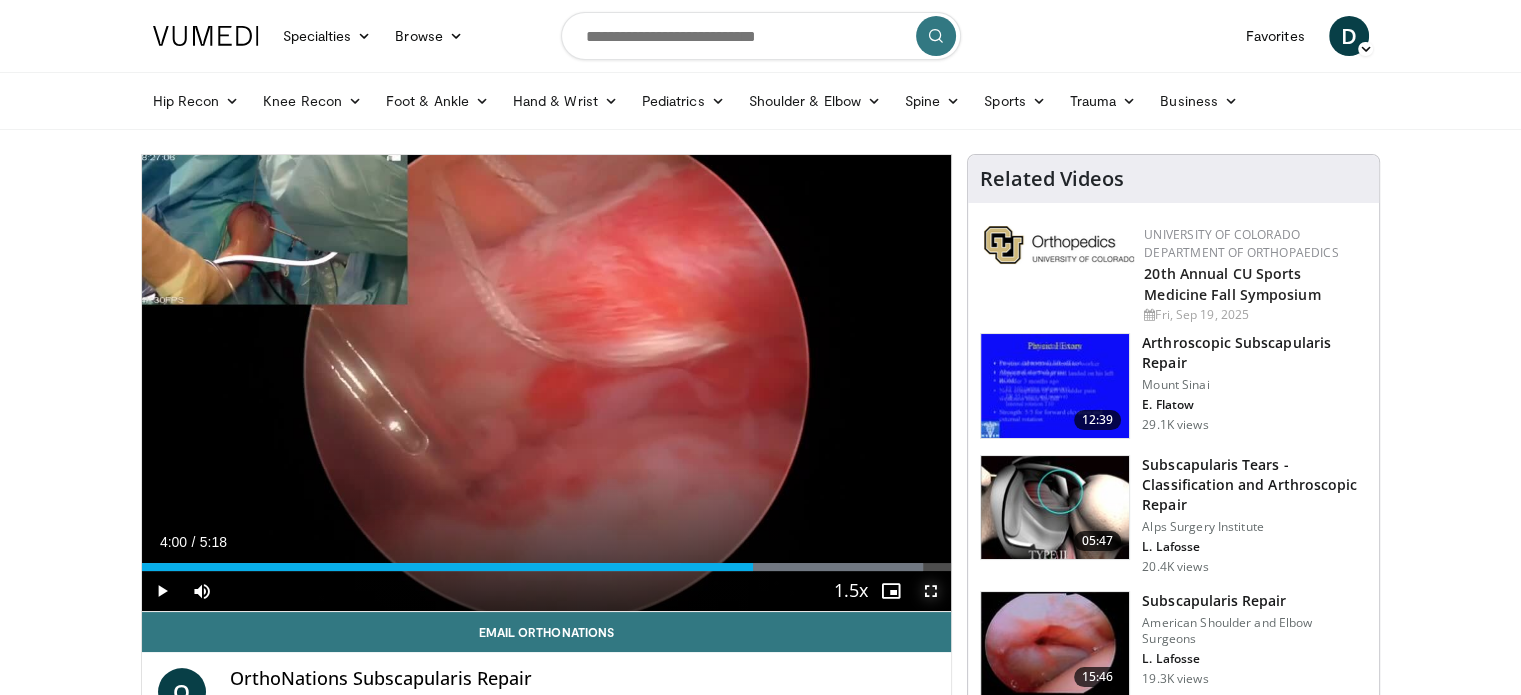 click at bounding box center [931, 591] 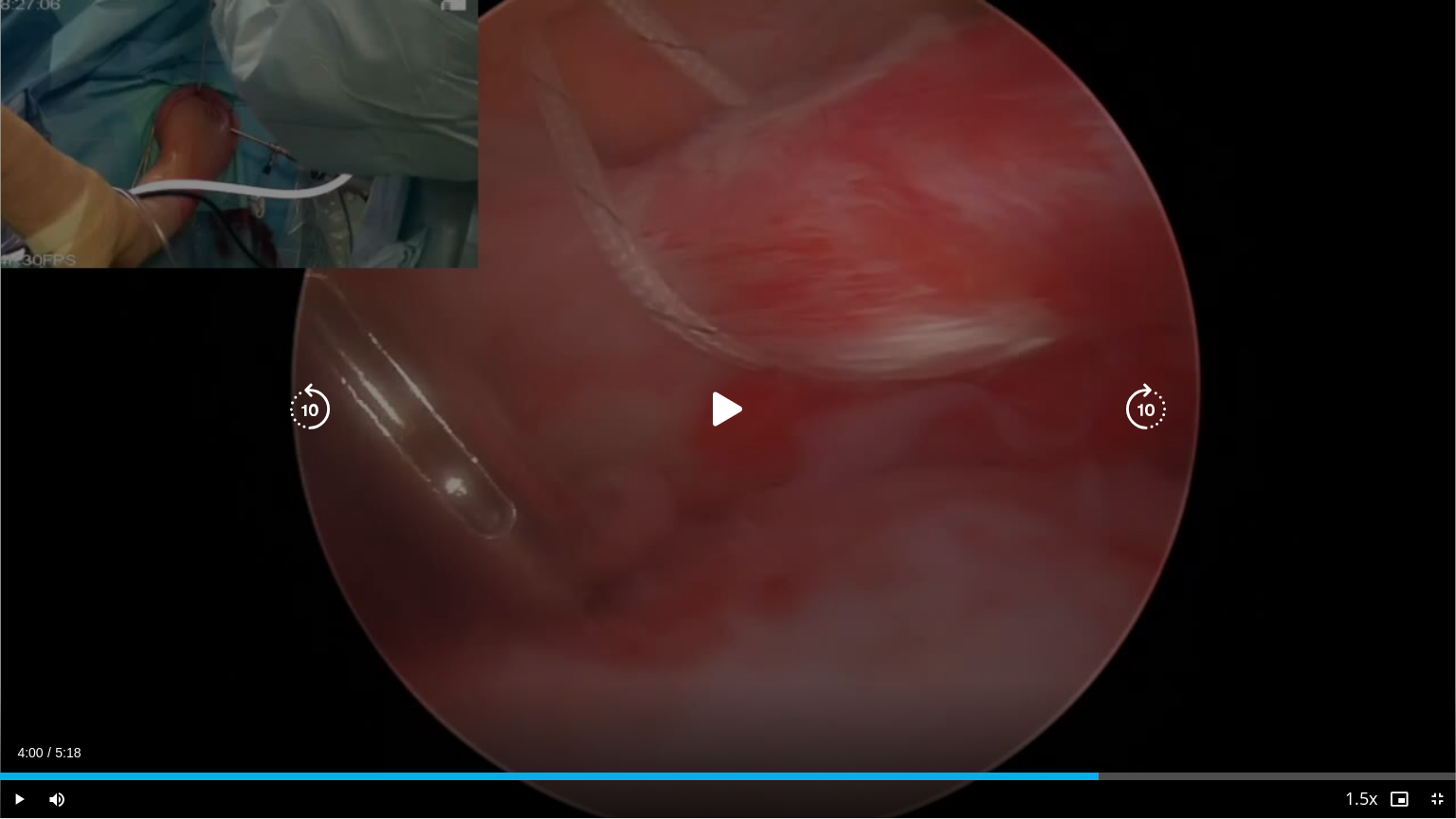 click on "20 seconds
Tap to unmute" at bounding box center [728, 409] 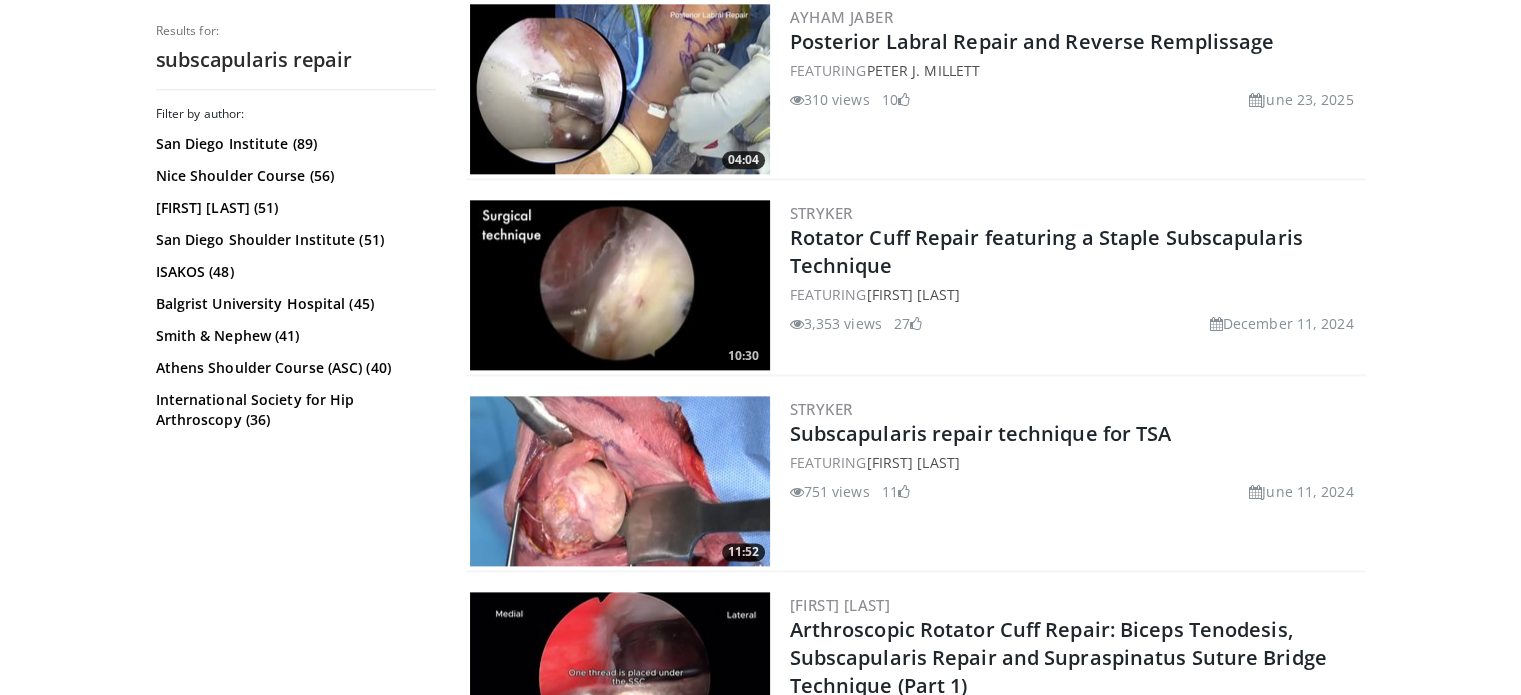 scroll, scrollTop: 2385, scrollLeft: 0, axis: vertical 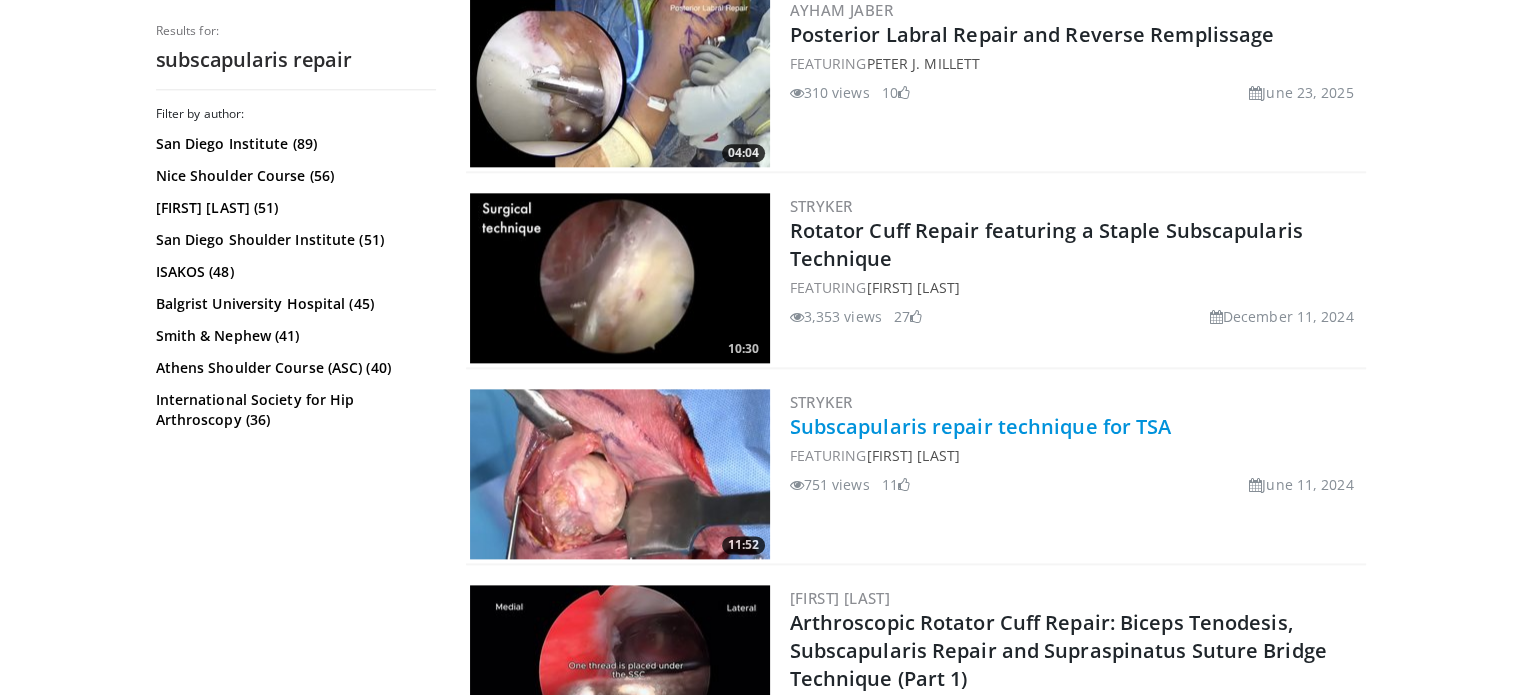 click on "Subscapularis repair technique for TSA" at bounding box center [981, 426] 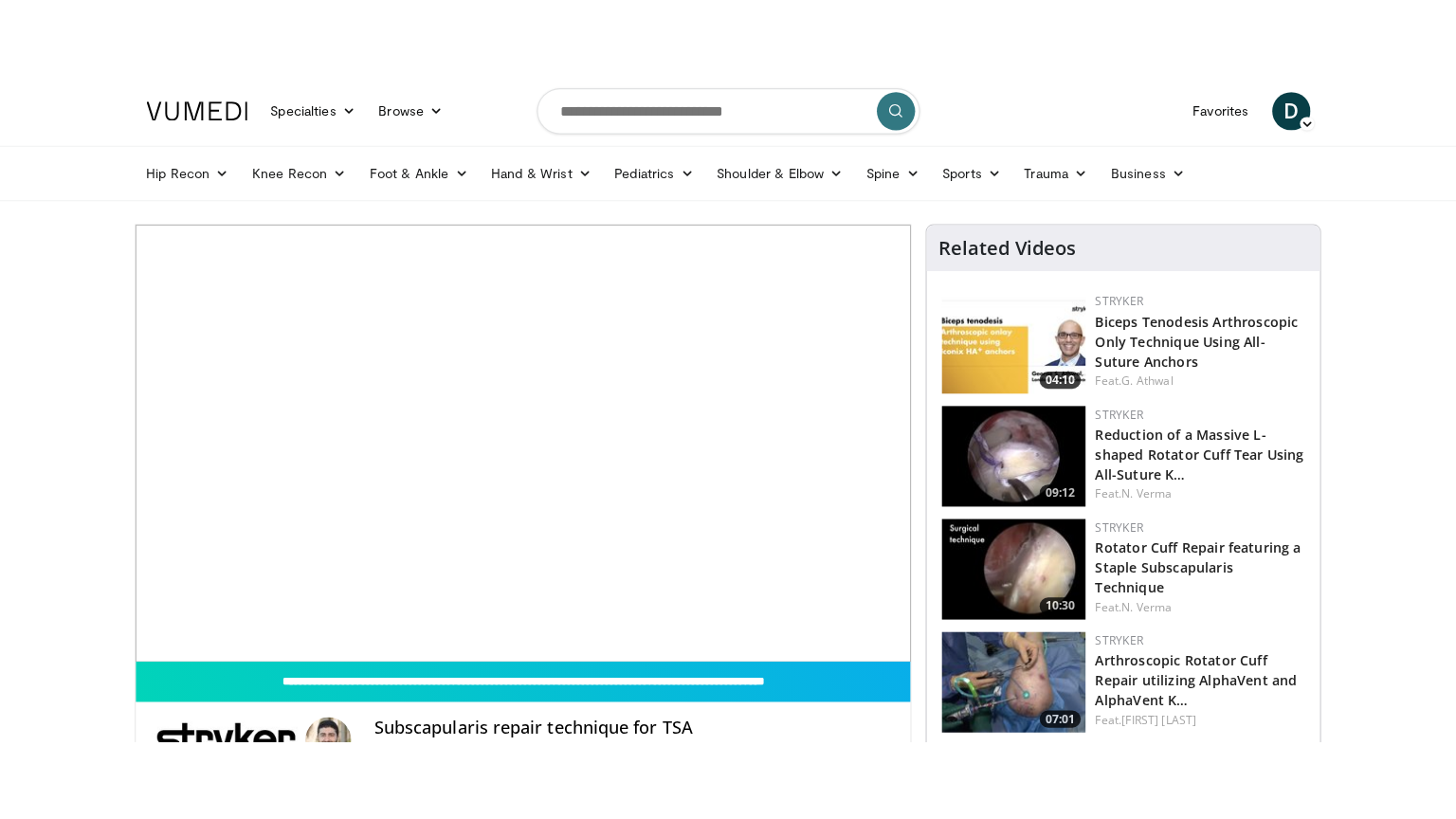 scroll, scrollTop: 0, scrollLeft: 0, axis: both 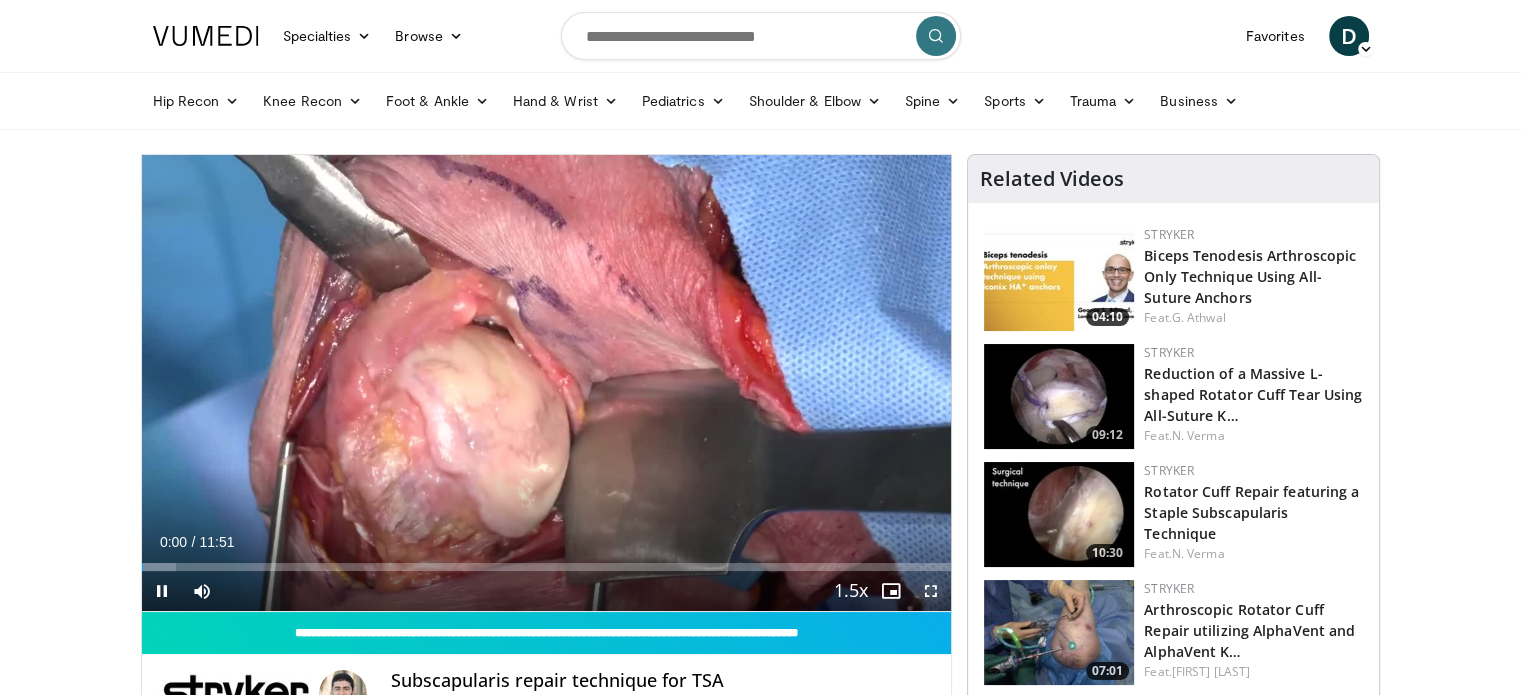 click at bounding box center (931, 591) 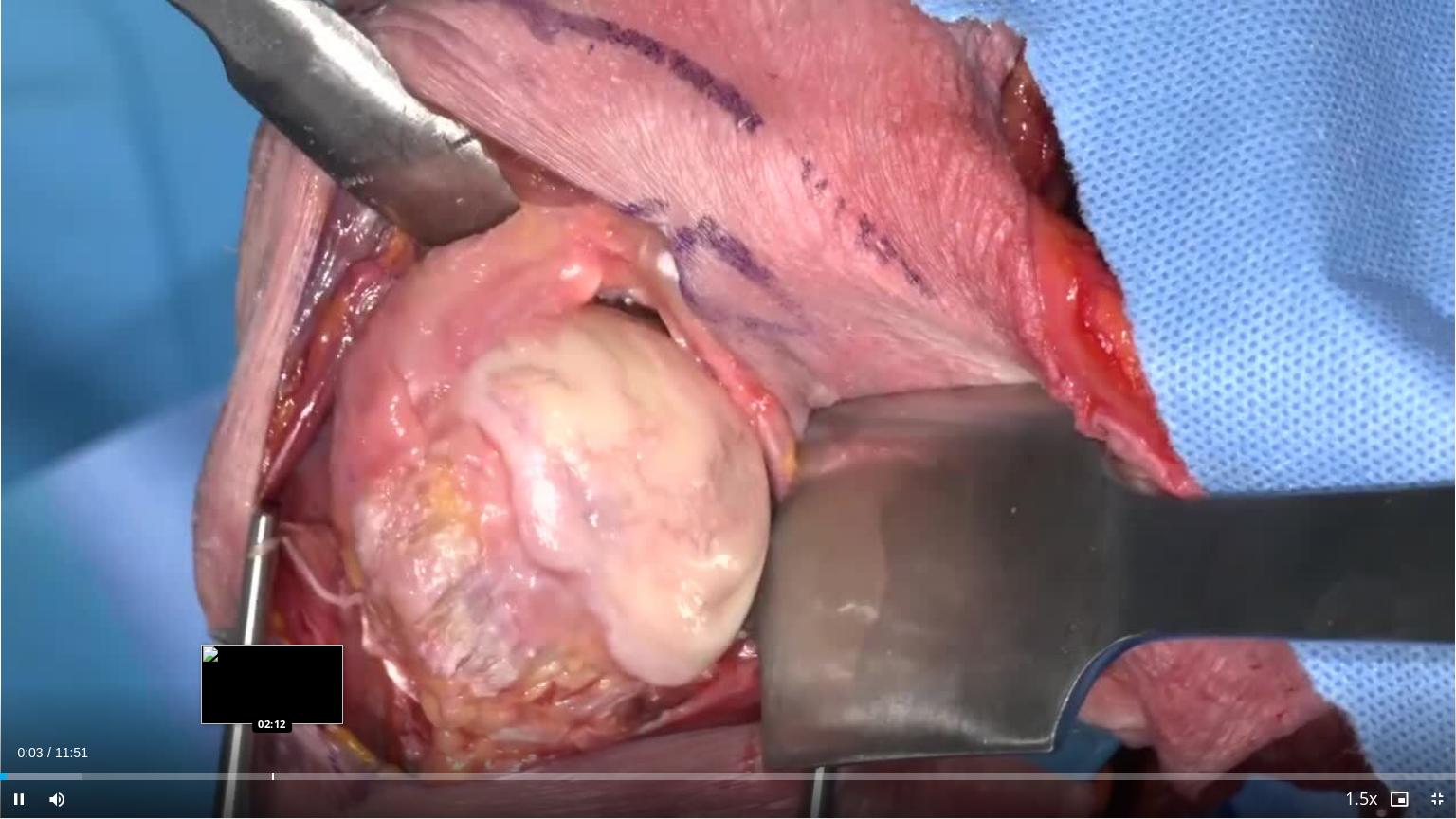 click at bounding box center [273, 776] 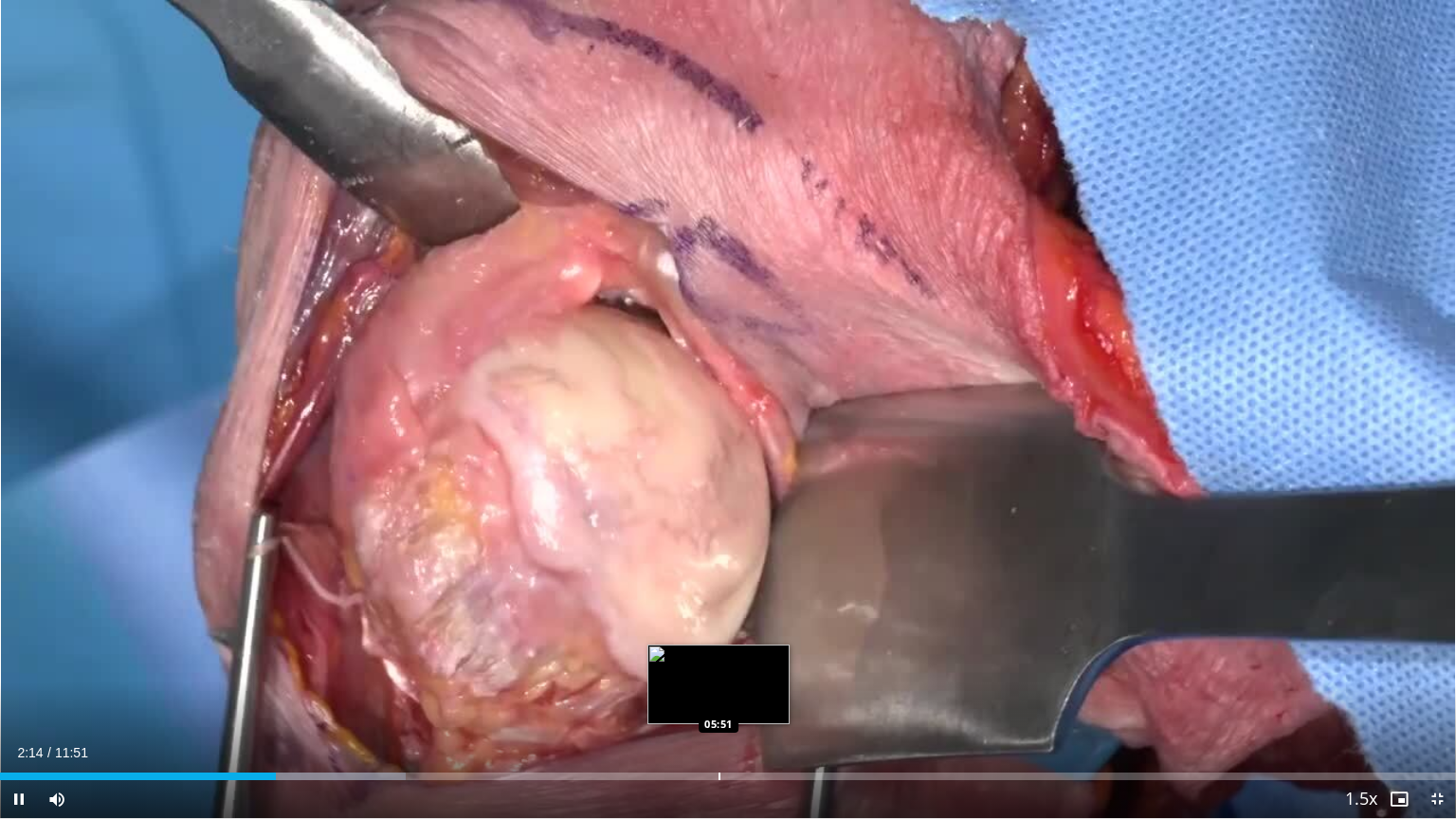 click at bounding box center (719, 776) 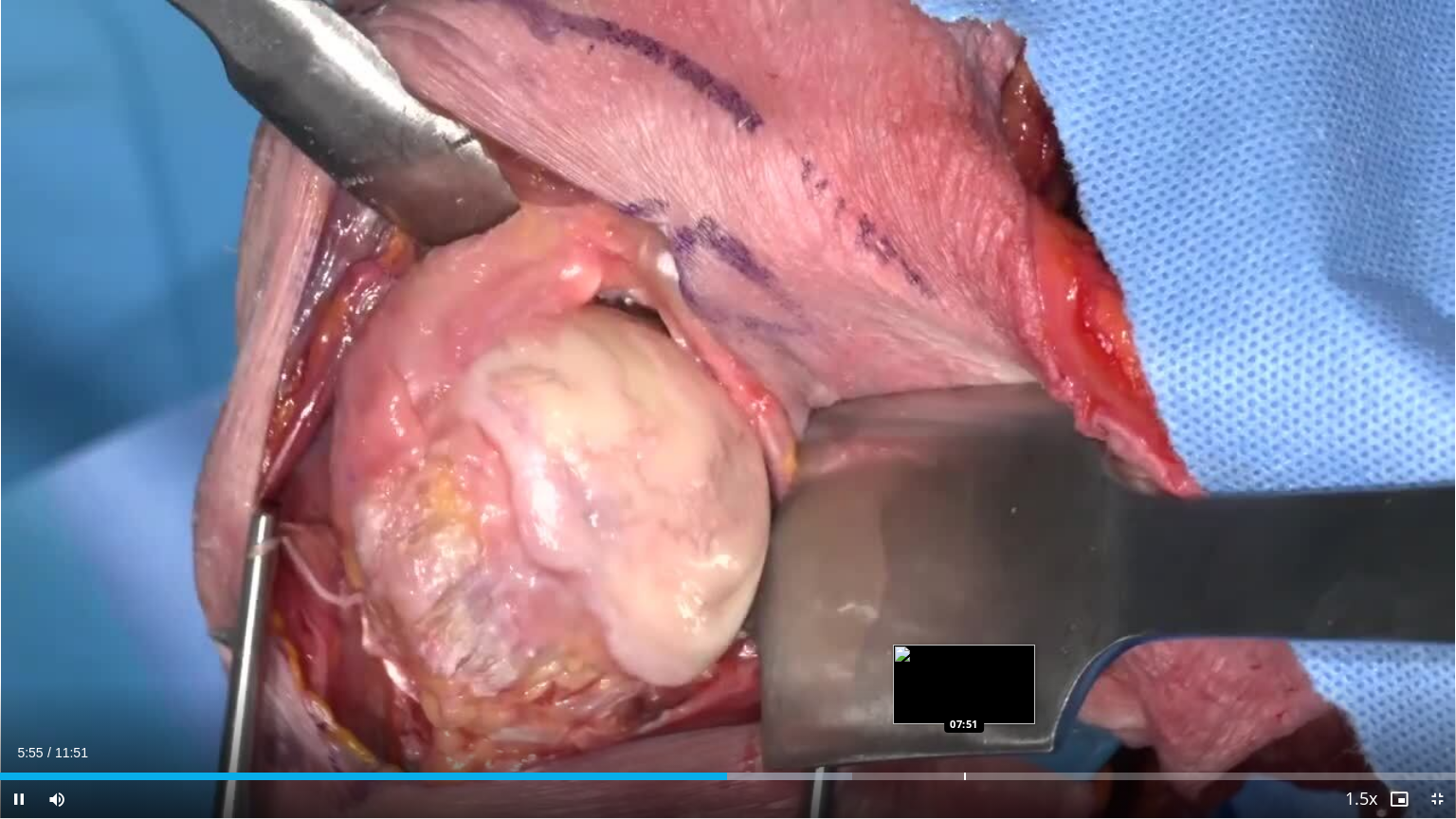 click at bounding box center (965, 776) 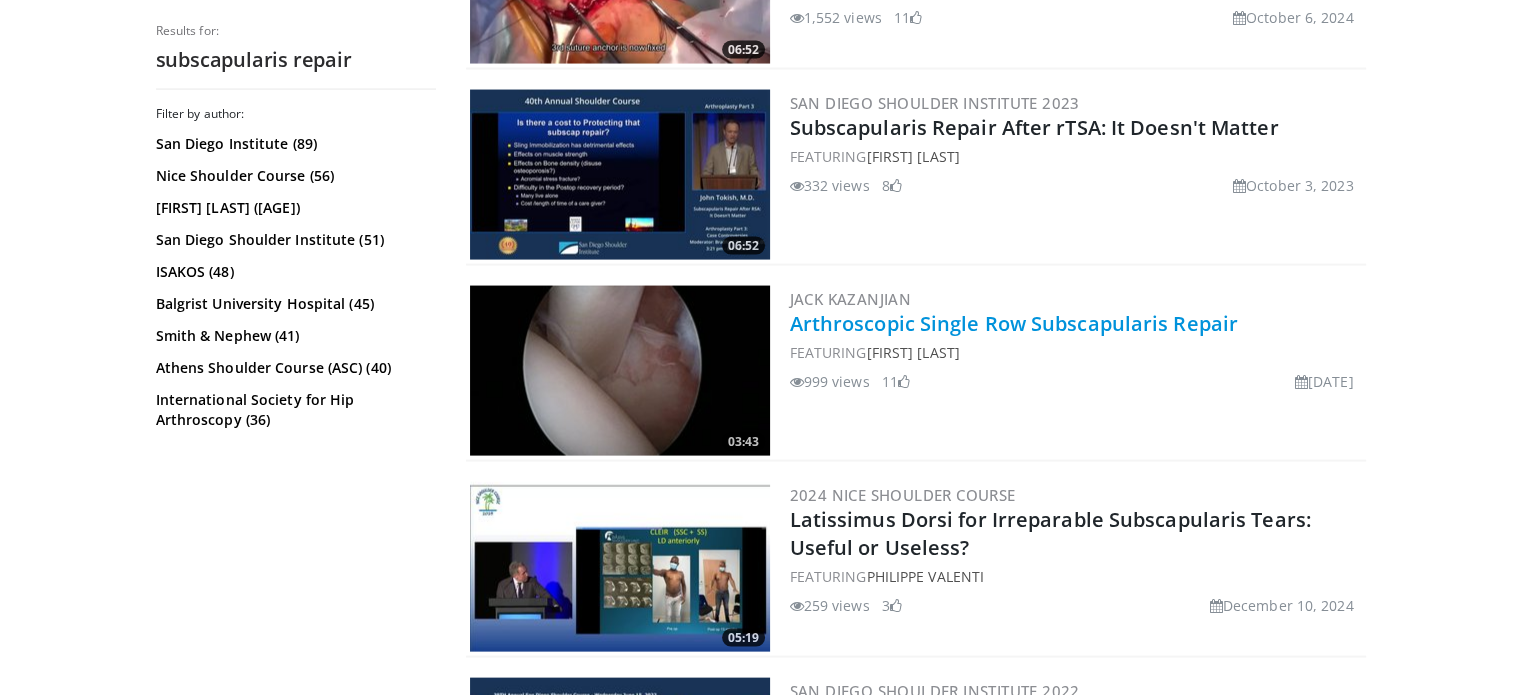 scroll, scrollTop: 4058, scrollLeft: 0, axis: vertical 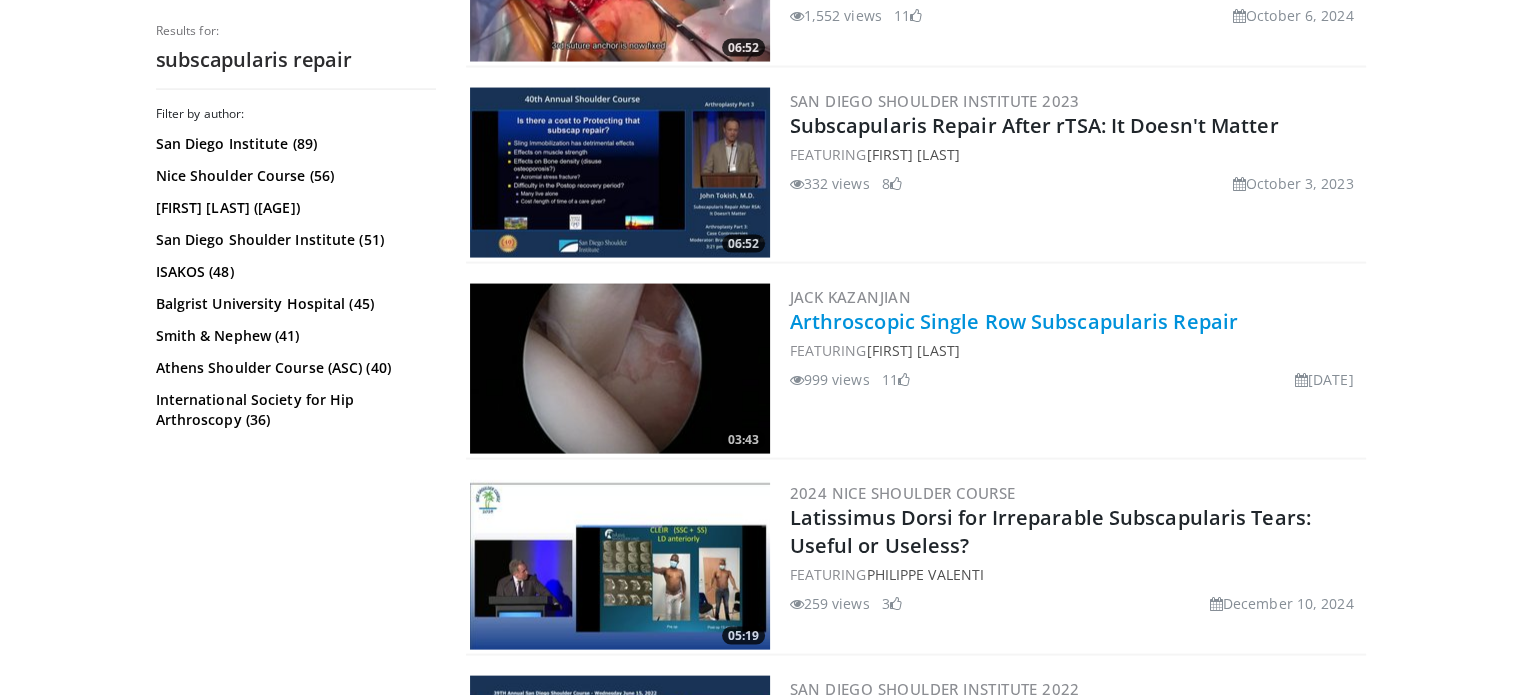 click on "Arthroscopic Single Row Subscapularis Repair" at bounding box center (1014, 321) 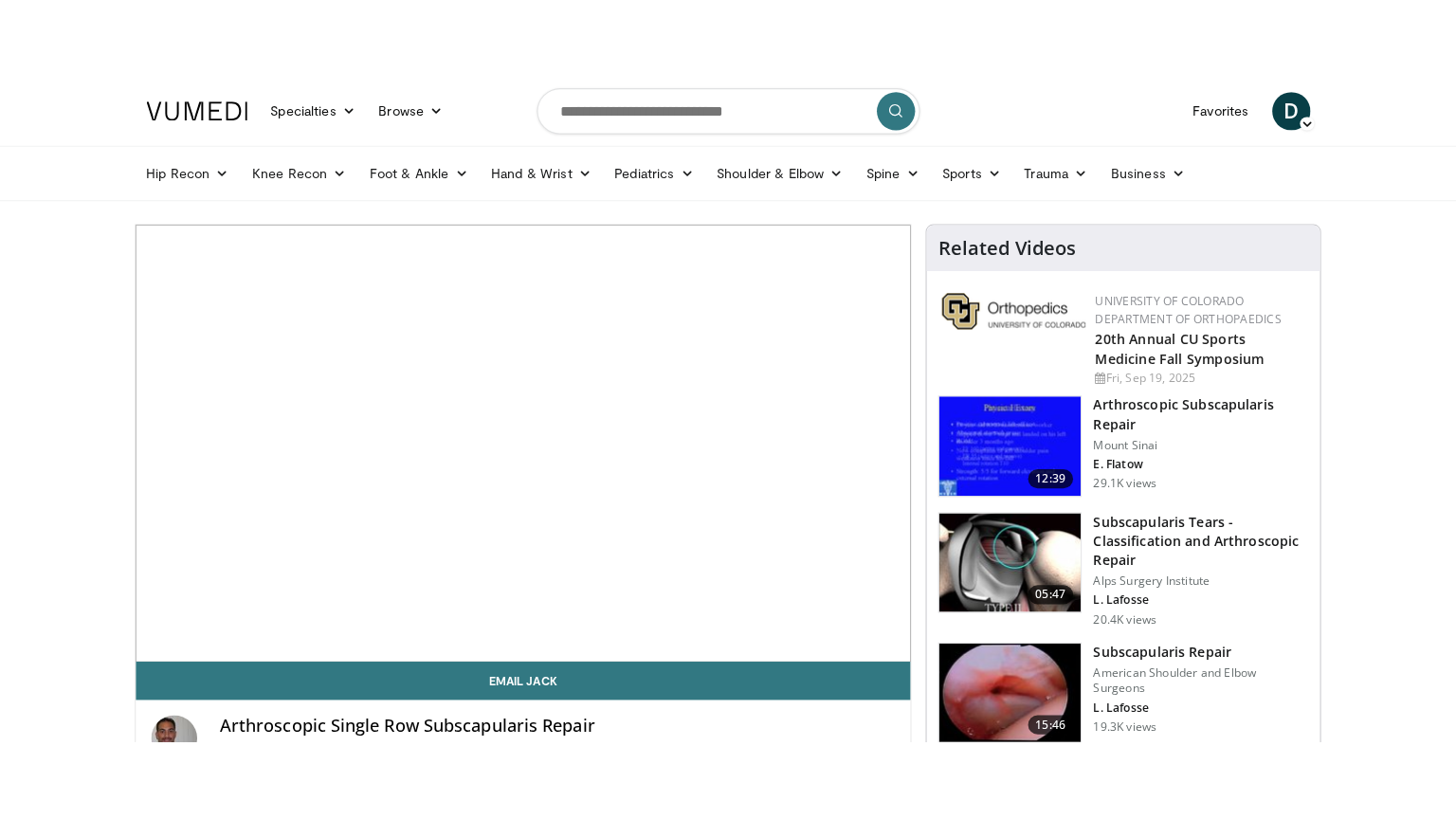 scroll, scrollTop: 0, scrollLeft: 0, axis: both 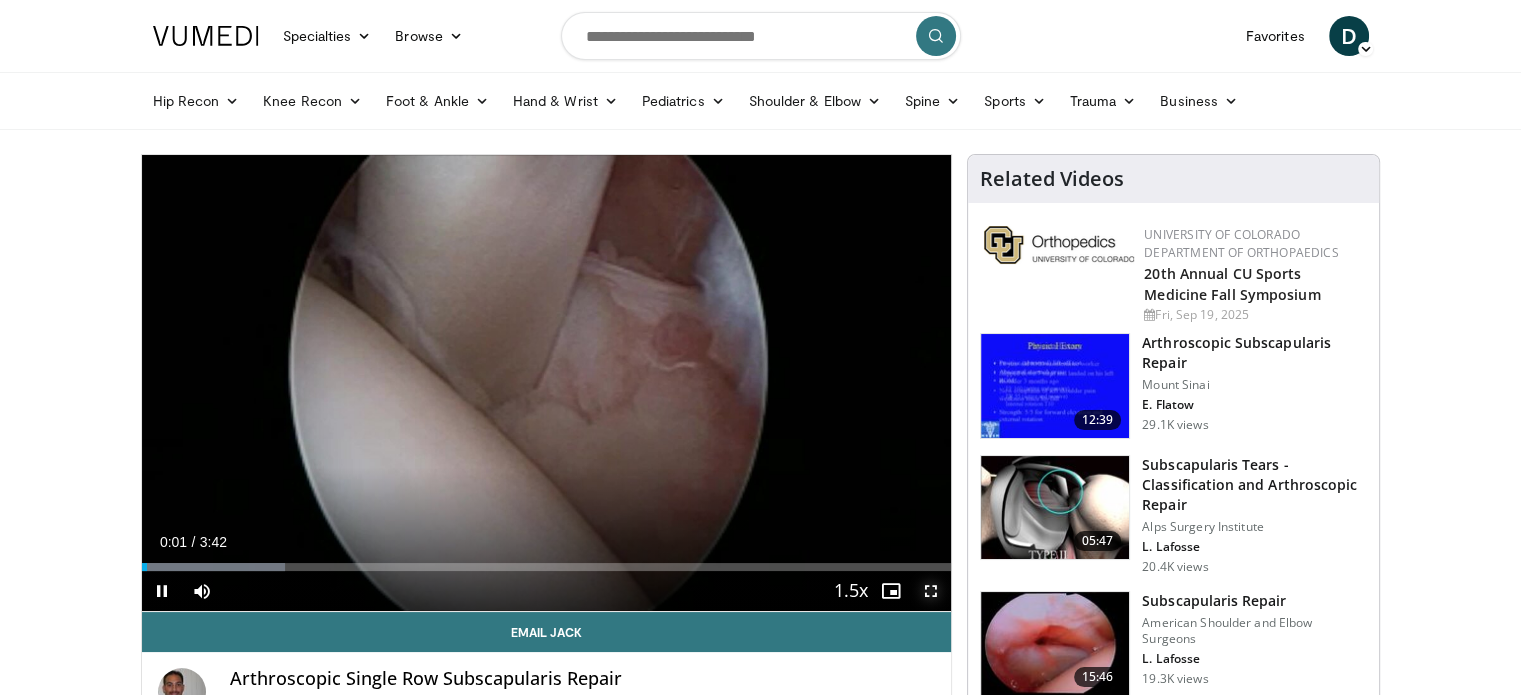 click at bounding box center [931, 591] 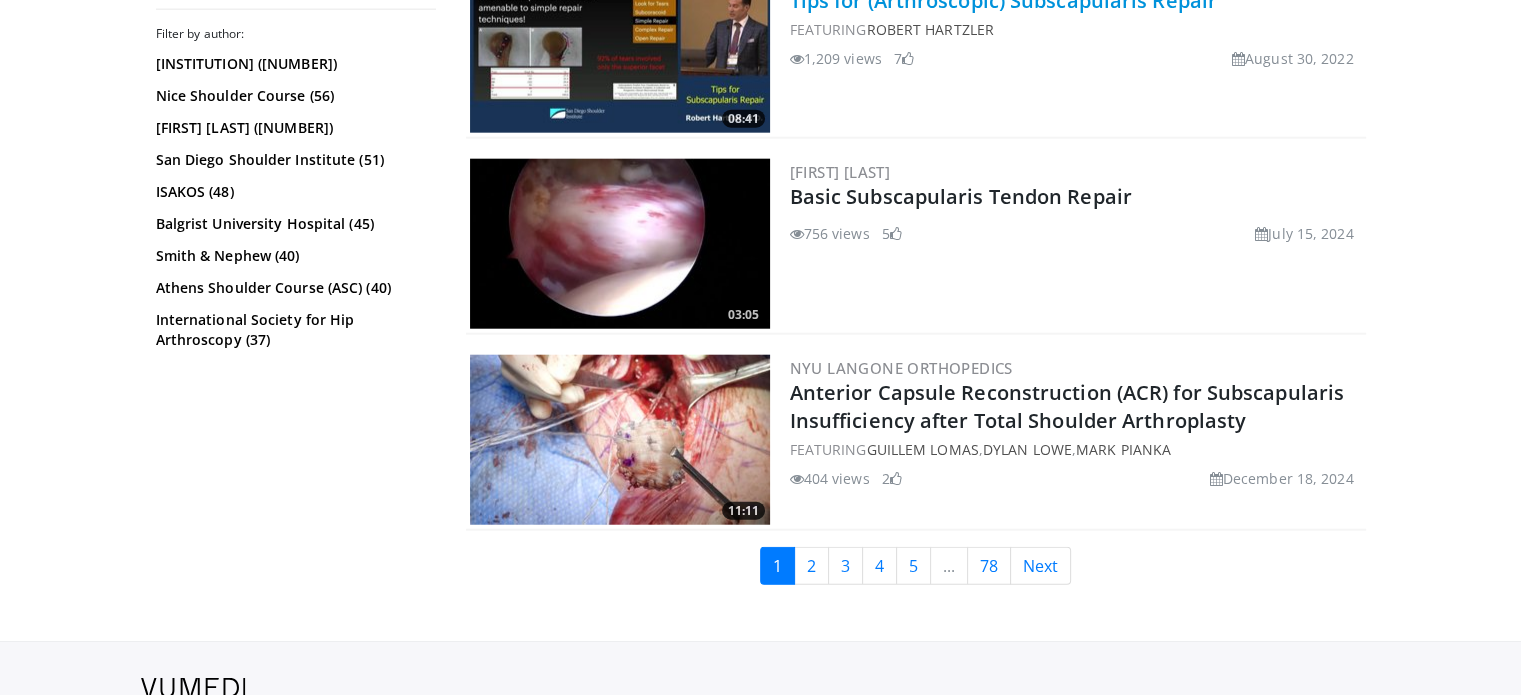 scroll, scrollTop: 4968, scrollLeft: 0, axis: vertical 